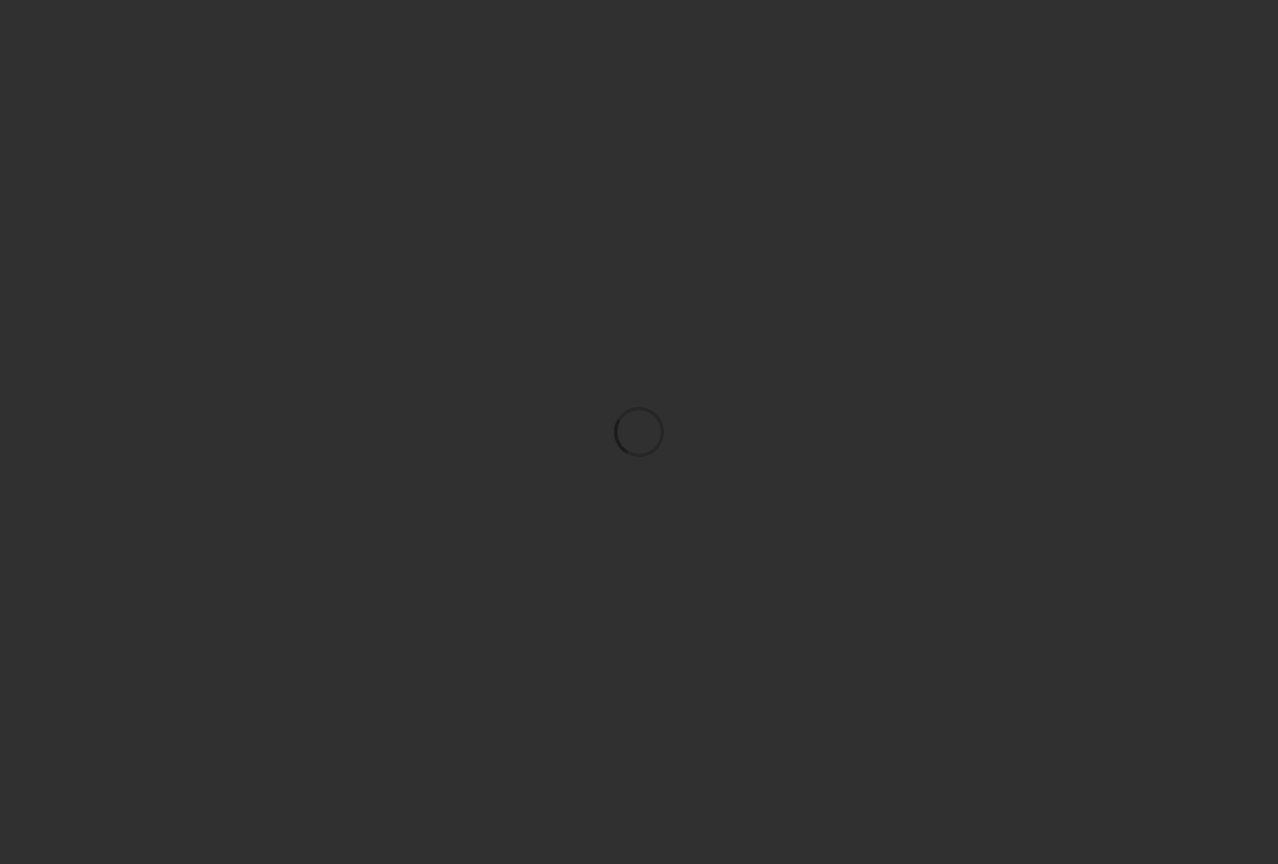 scroll, scrollTop: 0, scrollLeft: 0, axis: both 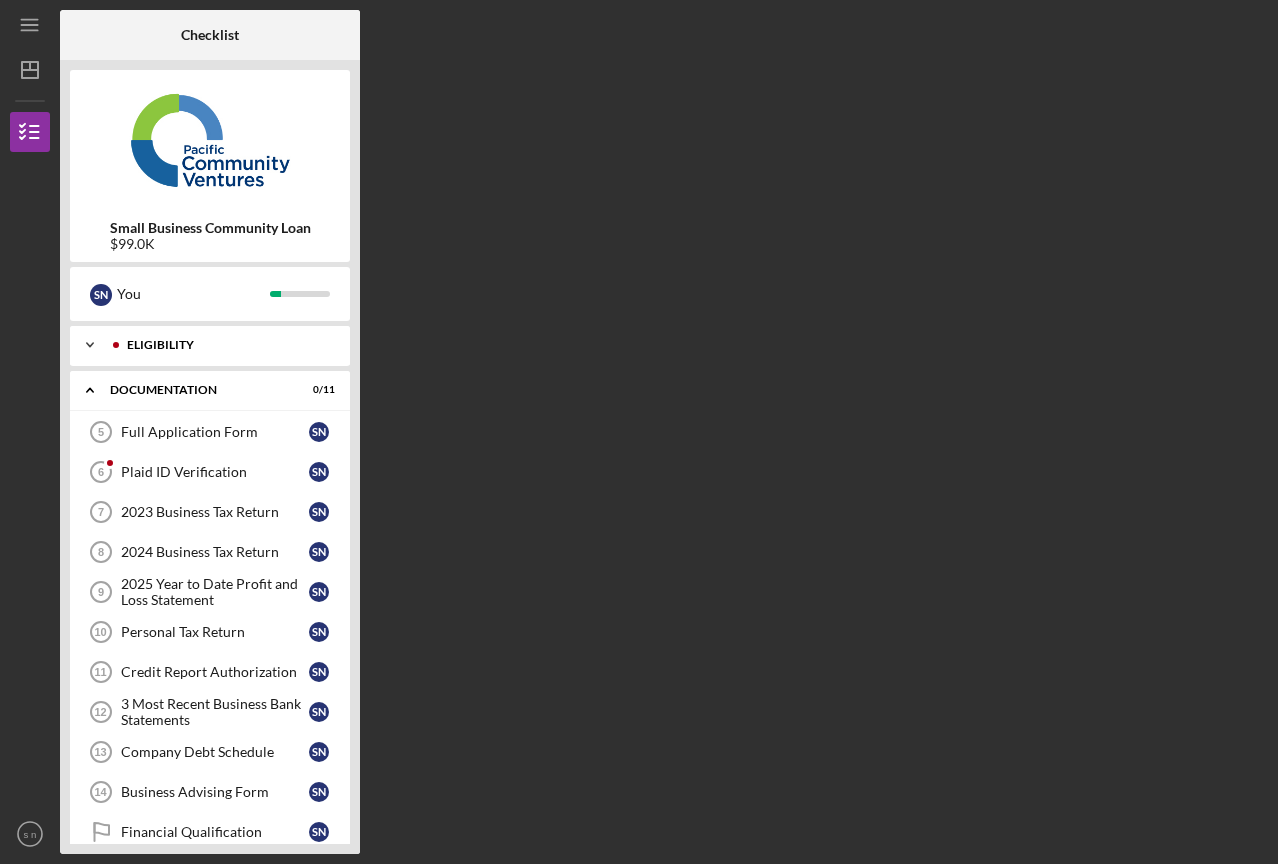 click on "Icon/Expander" 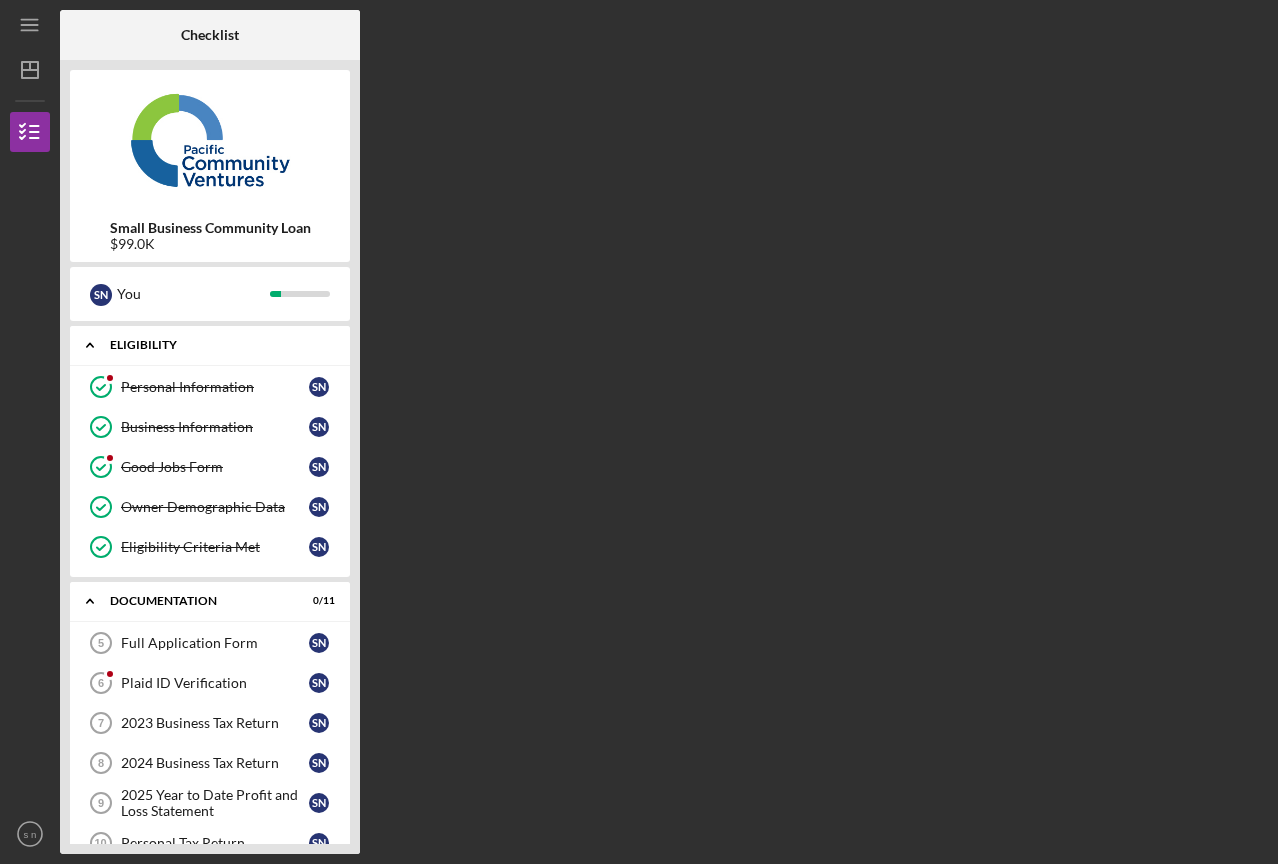 click on "Icon/Expander" 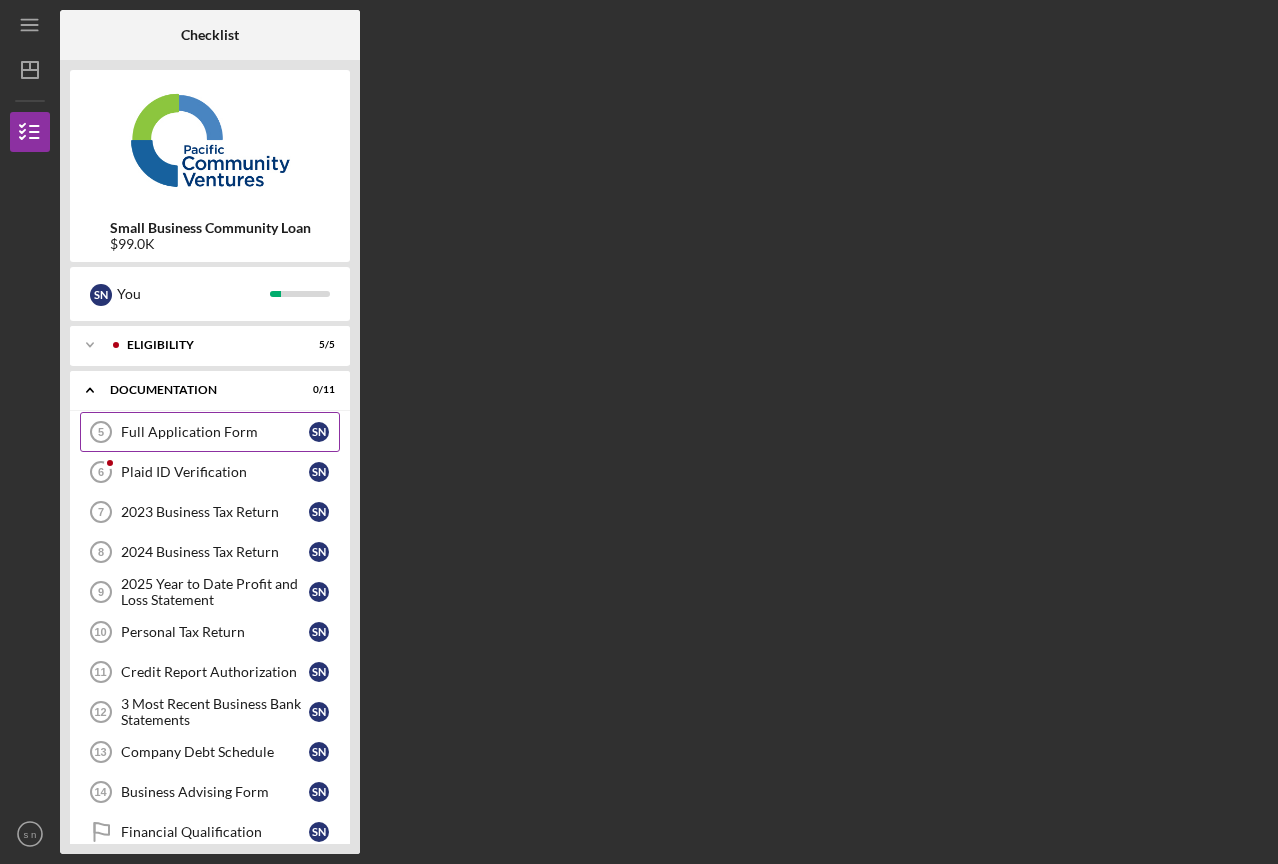click on "Full Application Form" at bounding box center (215, 432) 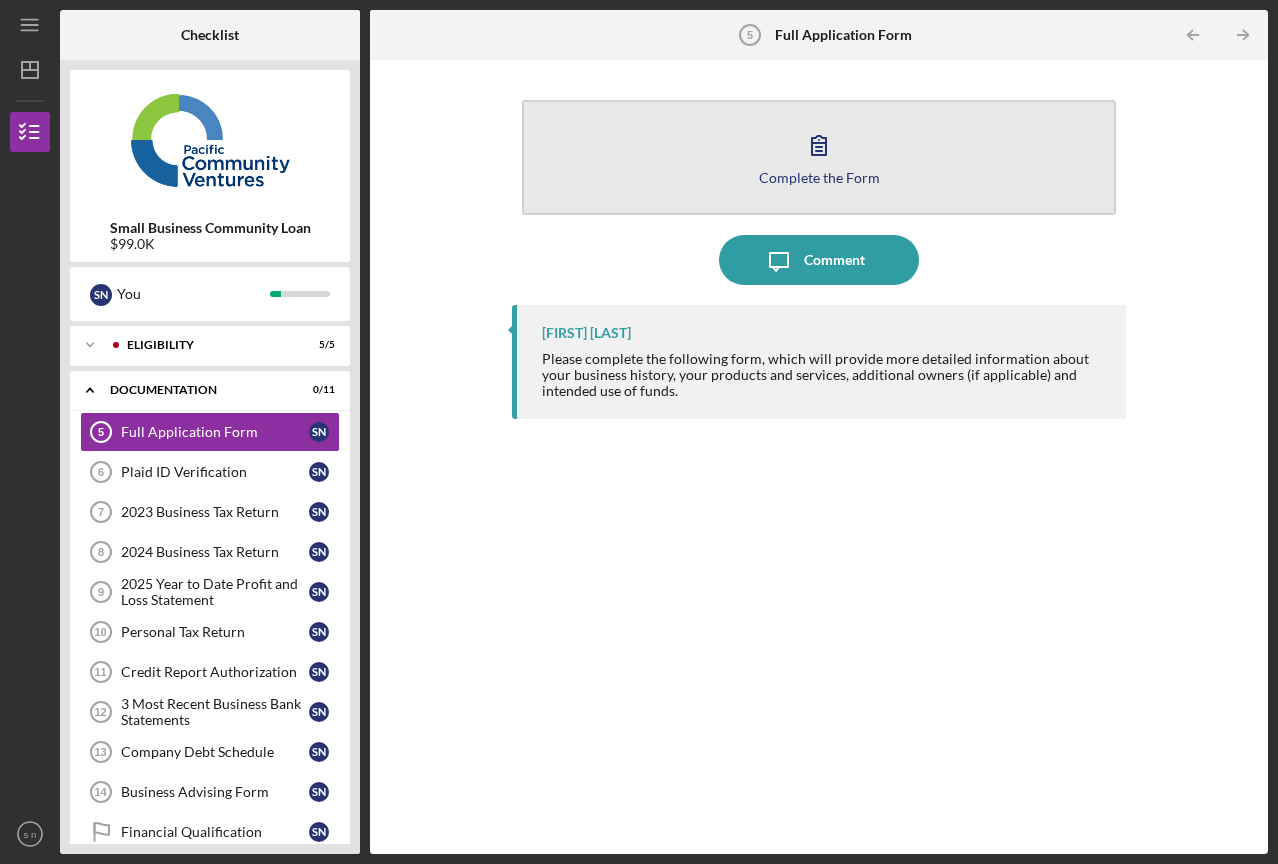 click 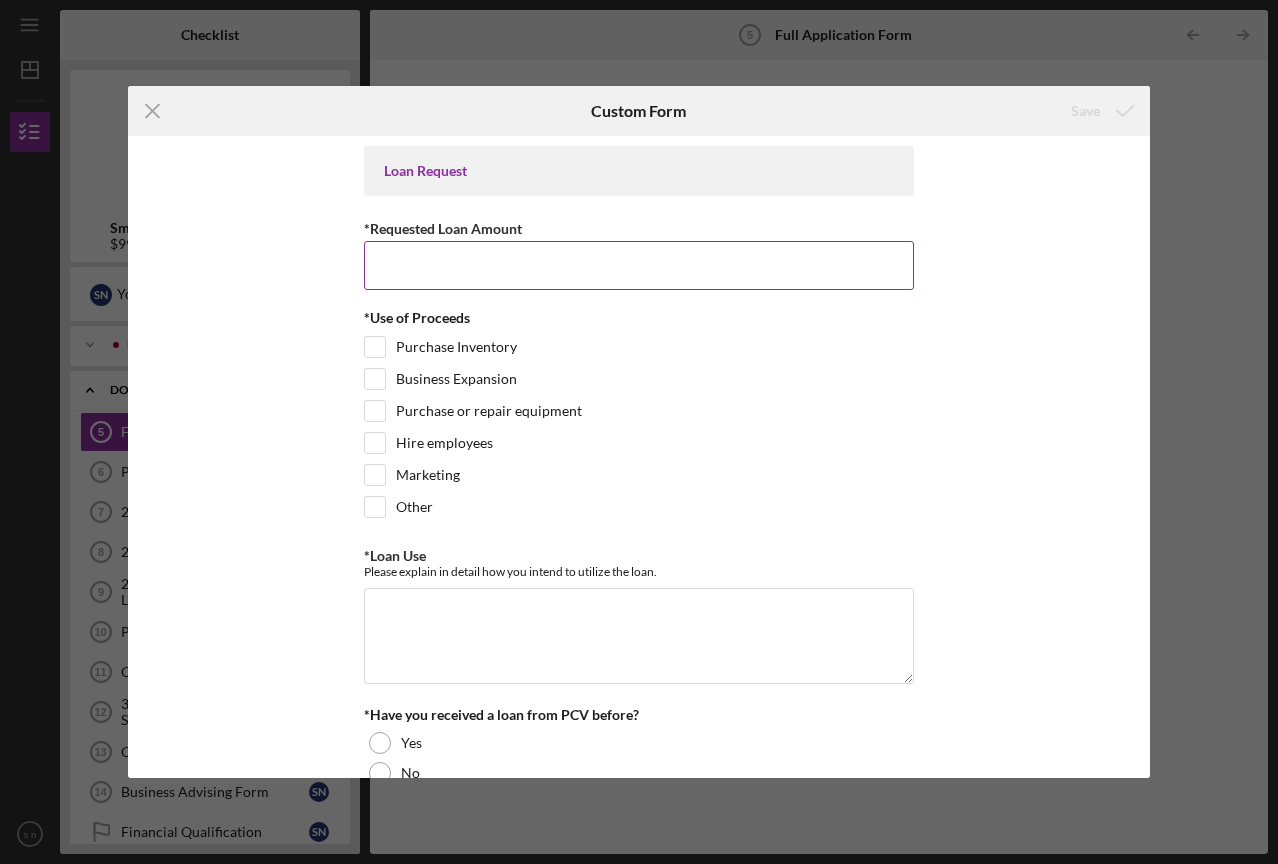 click on "*Requested Loan Amount" at bounding box center [639, 265] 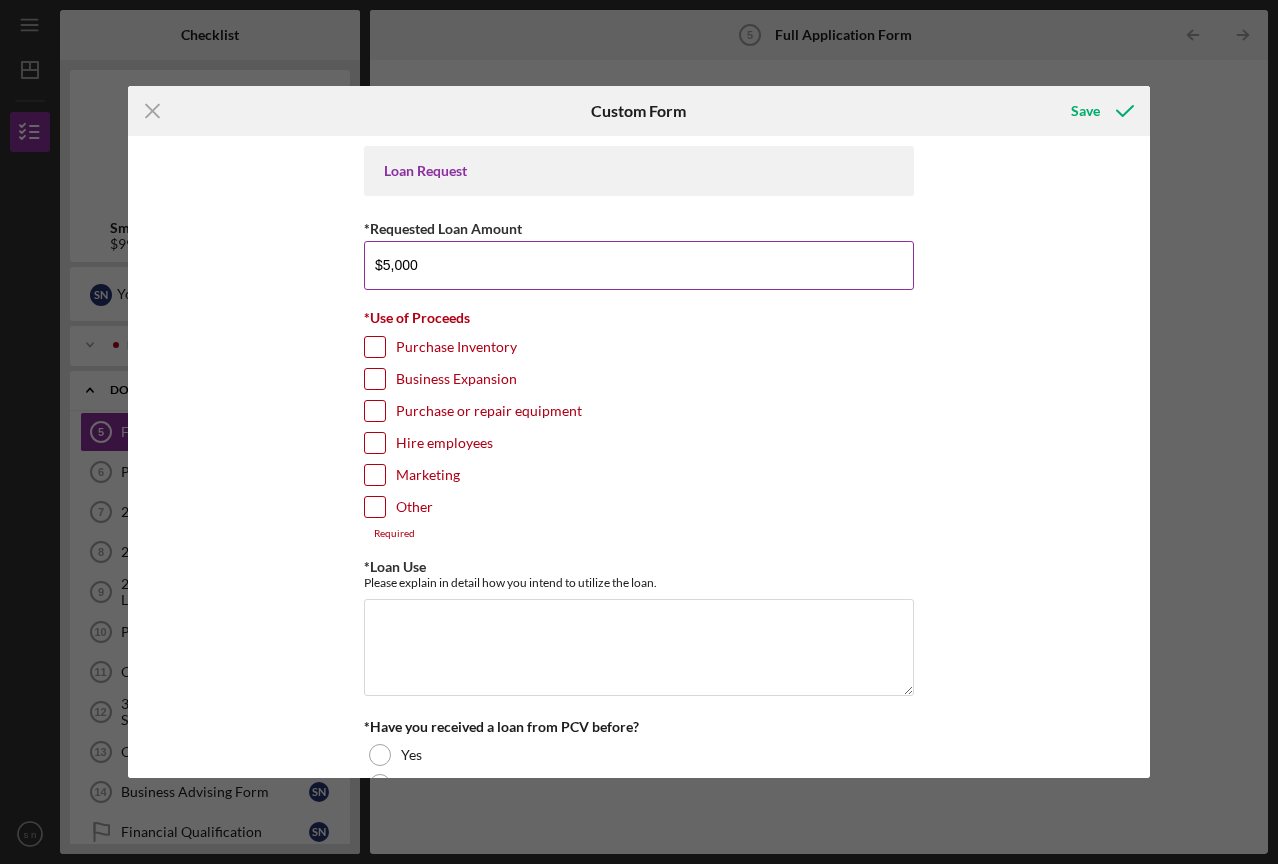 type on "$50,000" 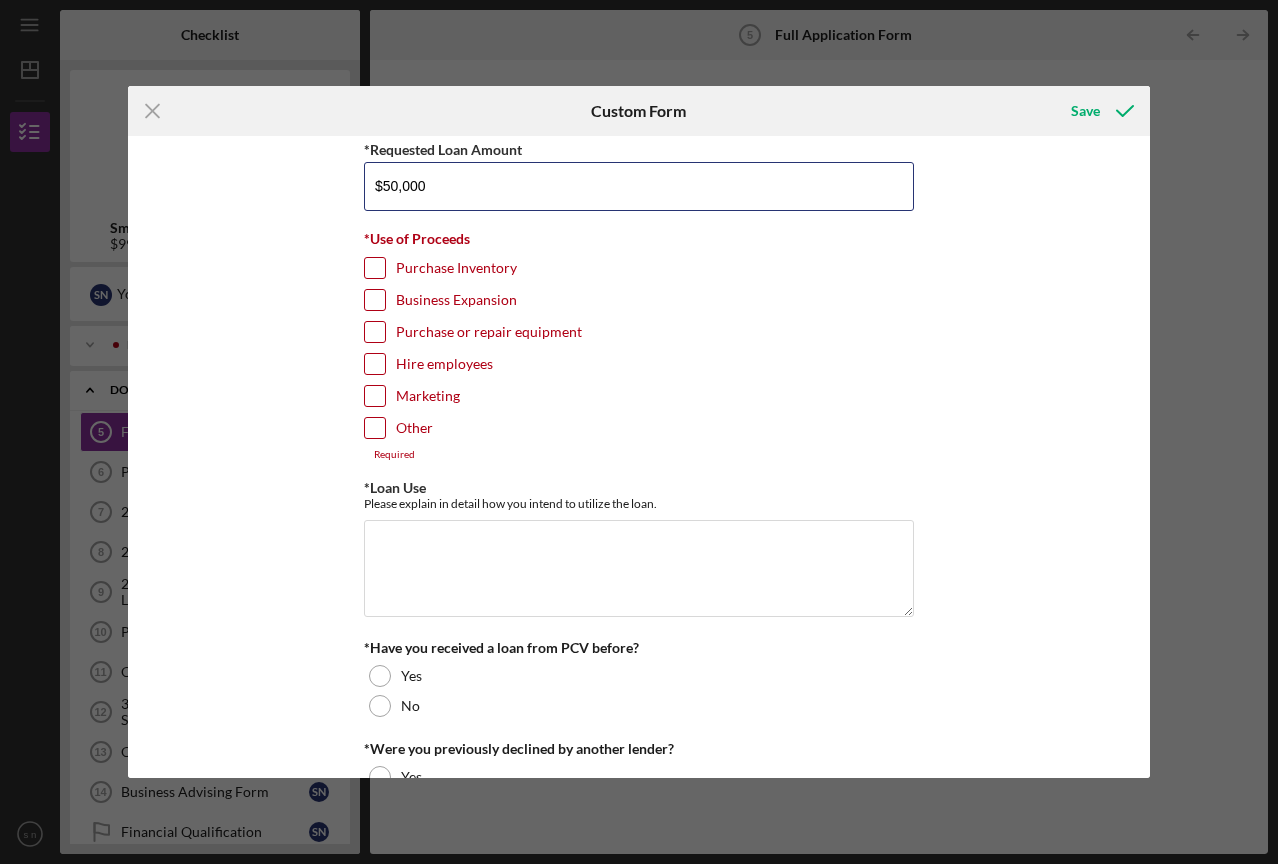 scroll, scrollTop: 70, scrollLeft: 0, axis: vertical 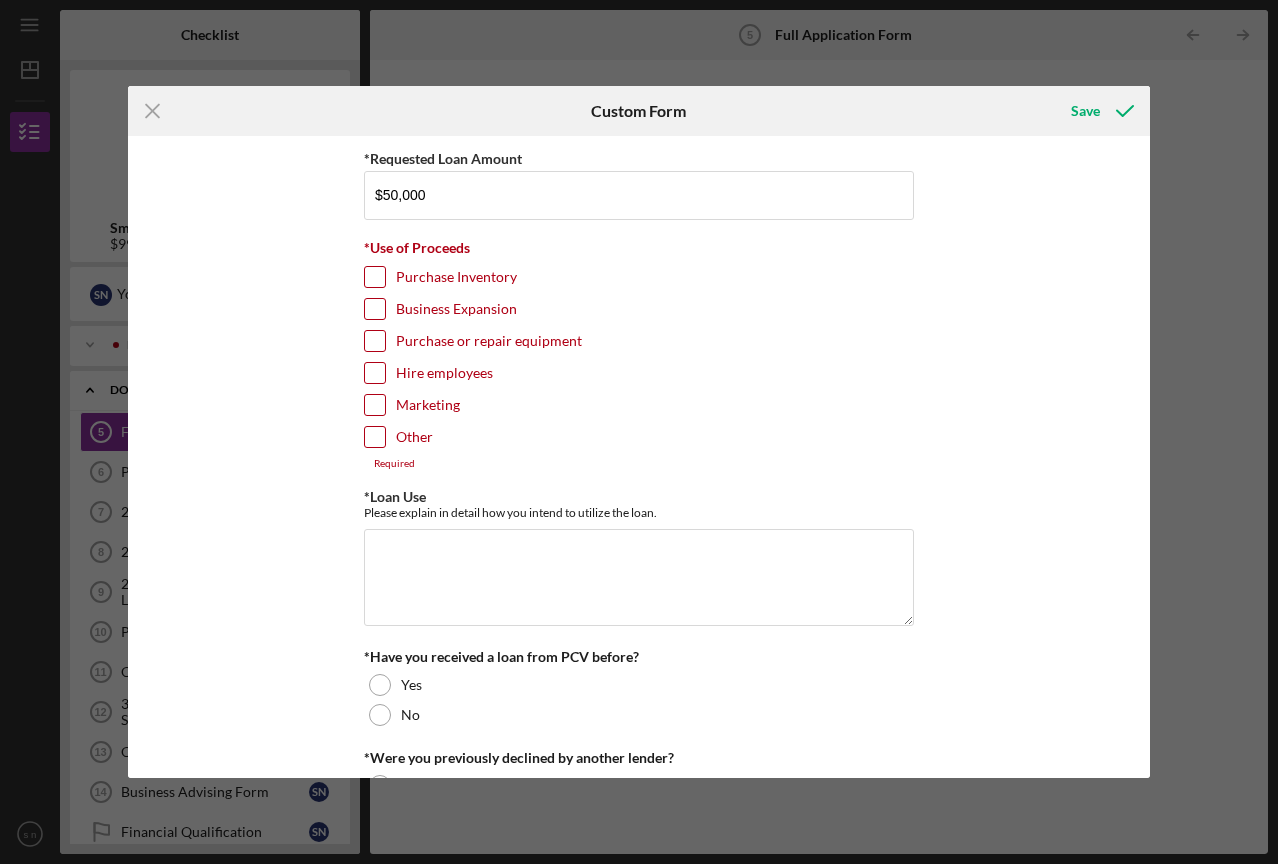 click at bounding box center [375, 309] 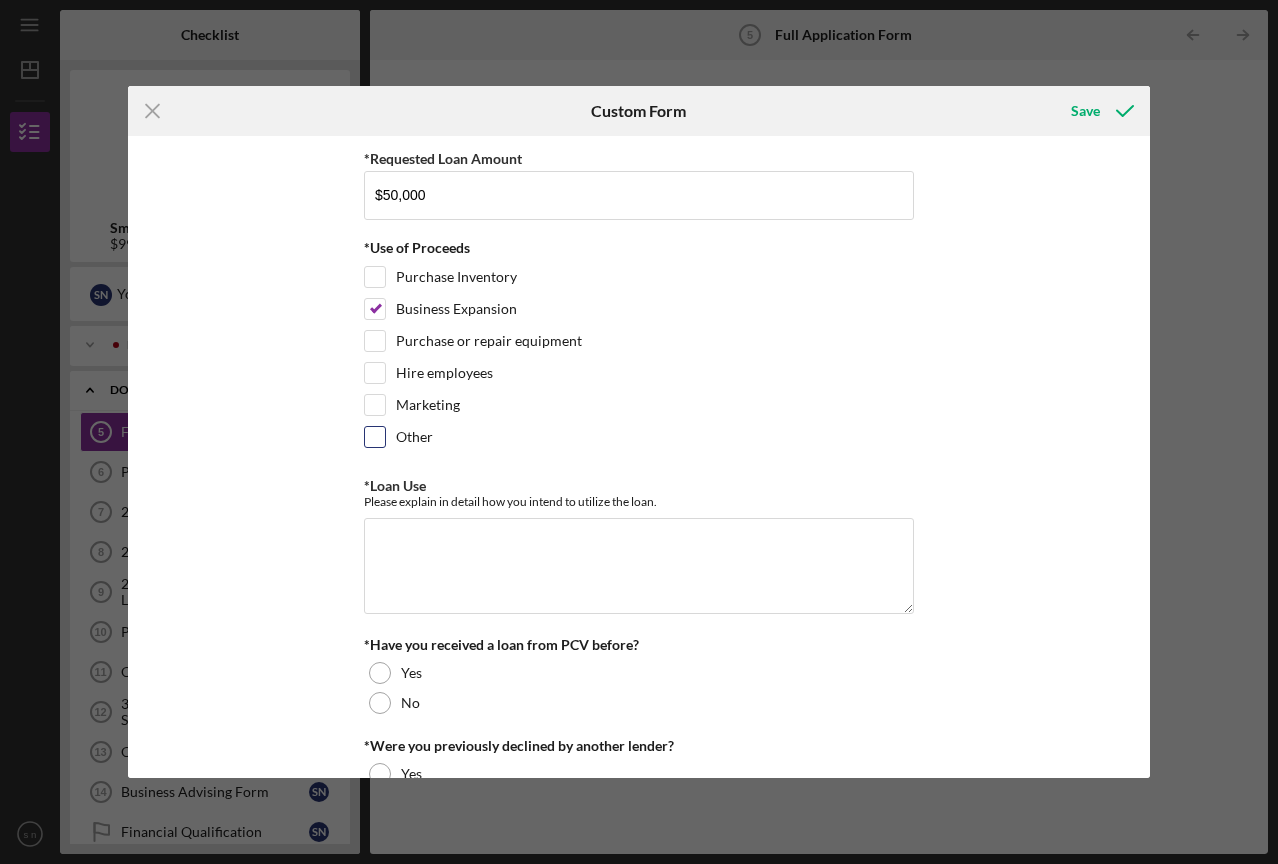 click on "Other" at bounding box center (375, 437) 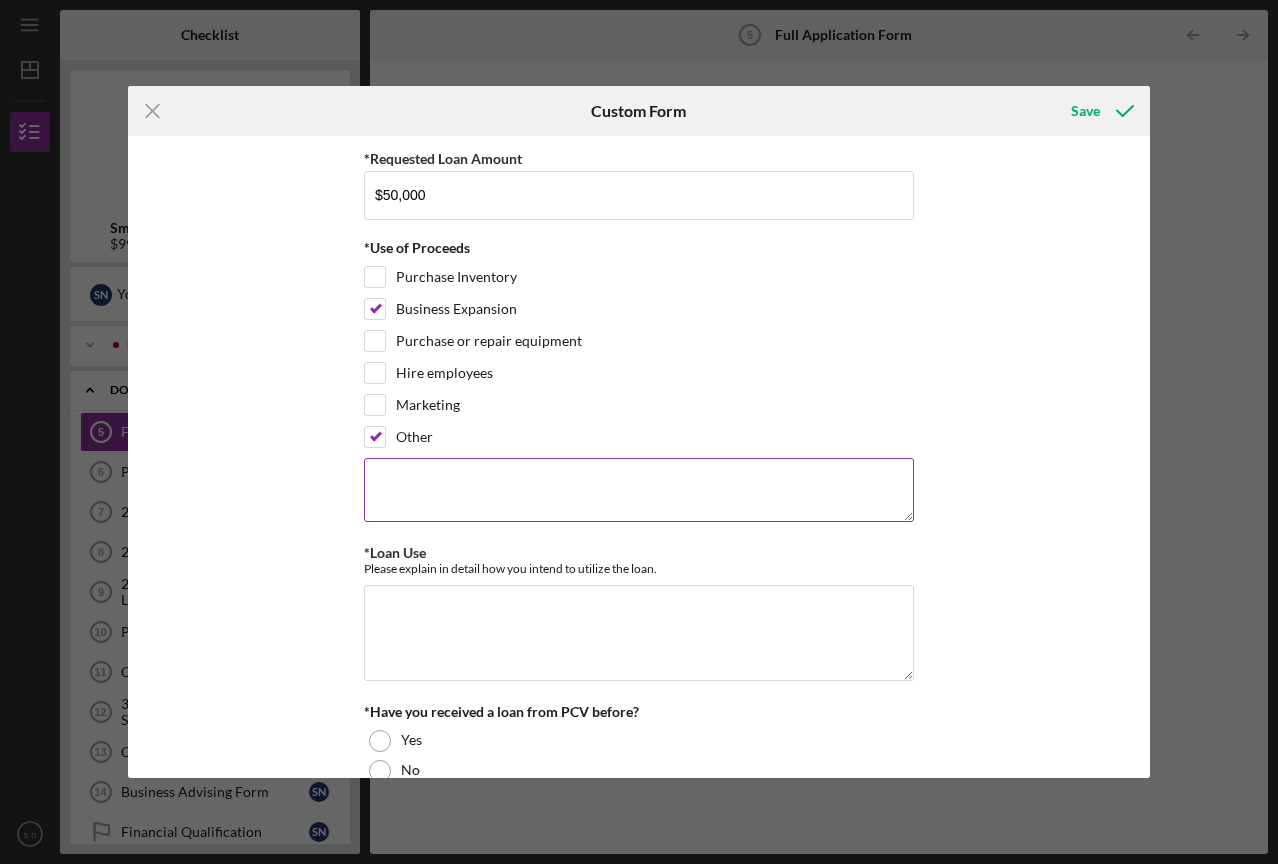 click at bounding box center (639, 490) 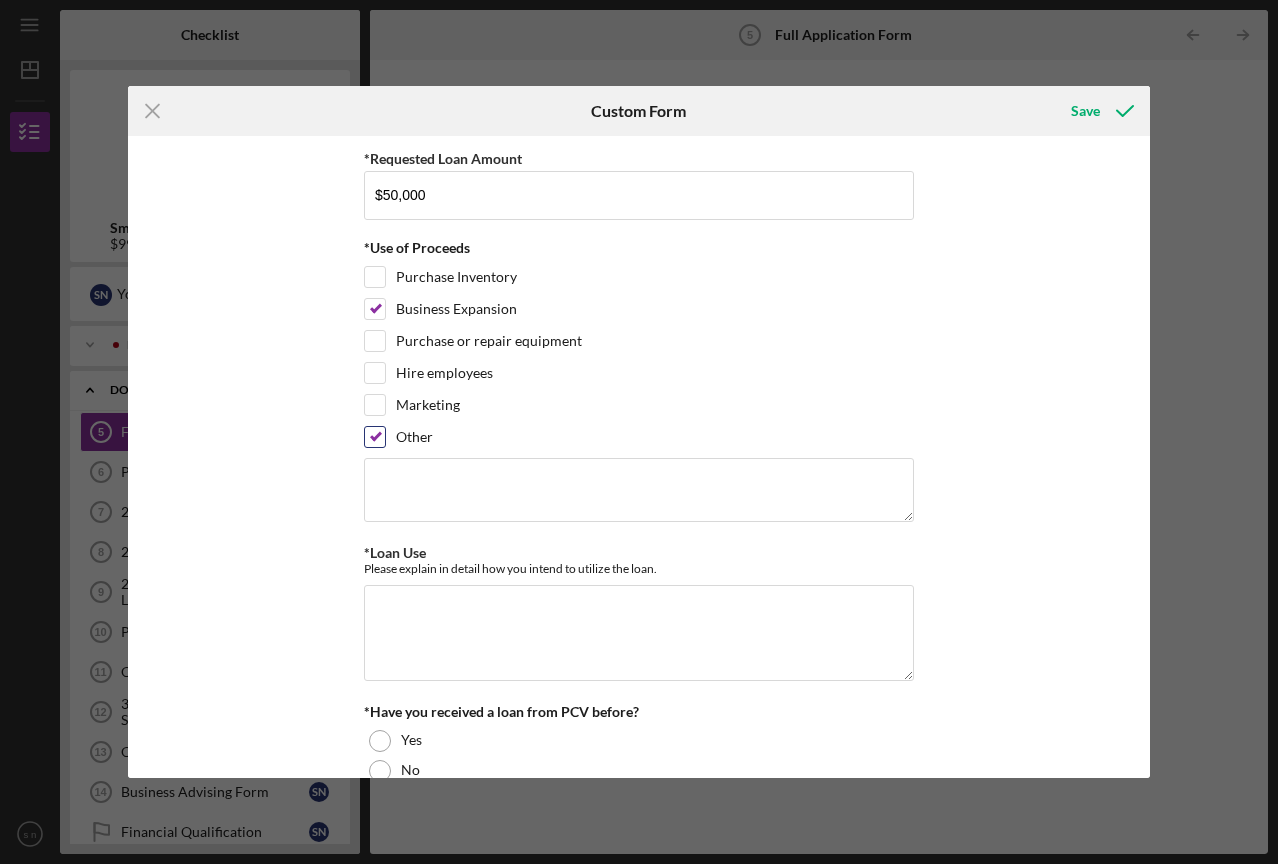 click on "Other" at bounding box center [375, 437] 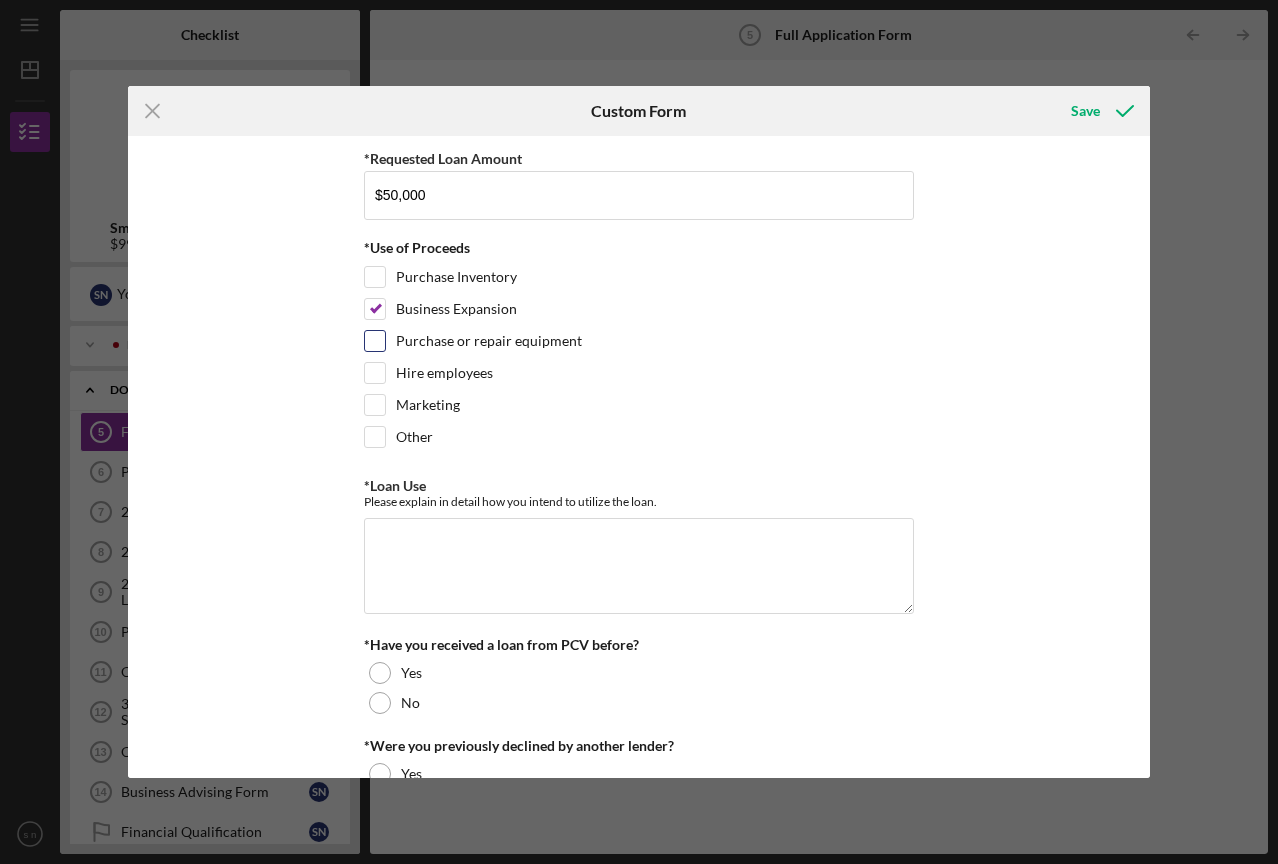 click on "Purchase or repair equipment" at bounding box center [639, 346] 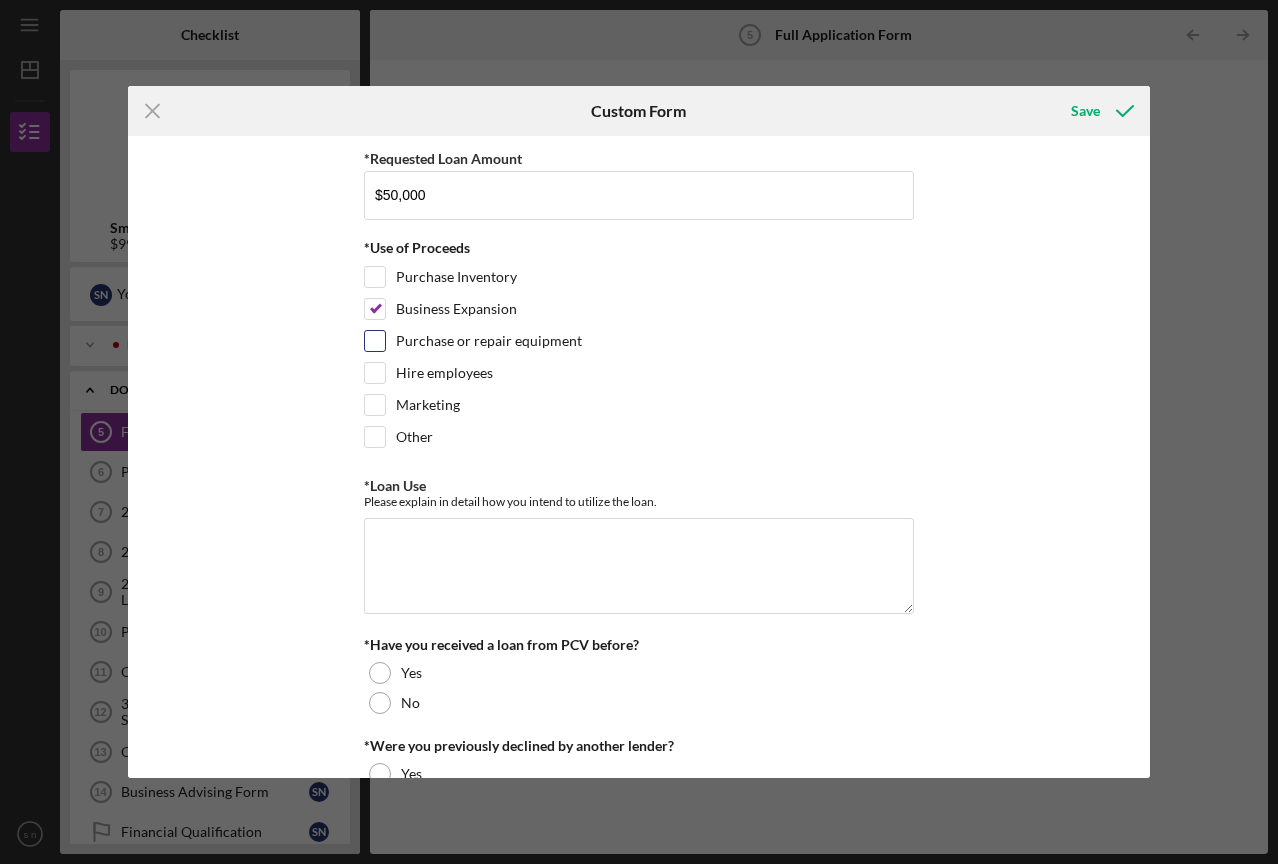 click on "Purchase or repair equipment" at bounding box center (375, 341) 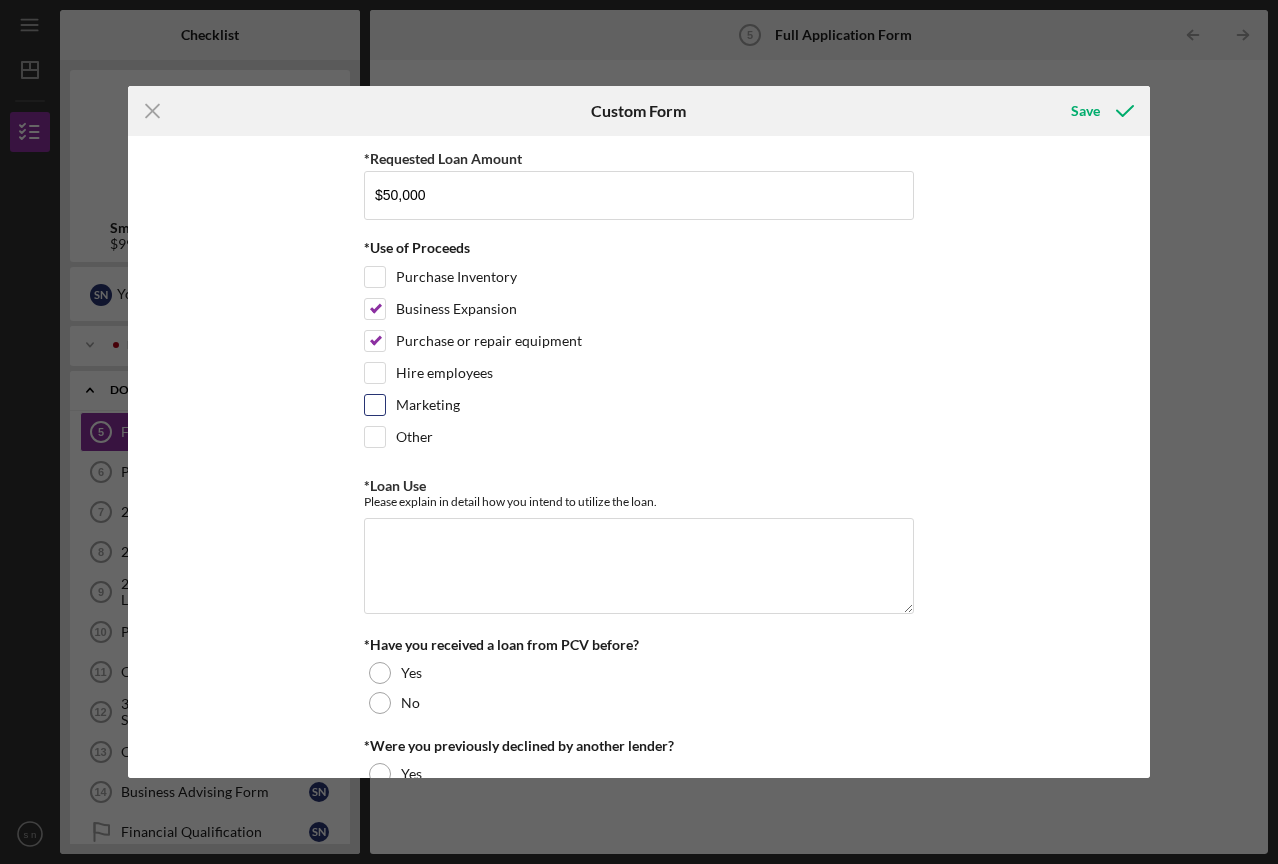 scroll, scrollTop: 152, scrollLeft: 0, axis: vertical 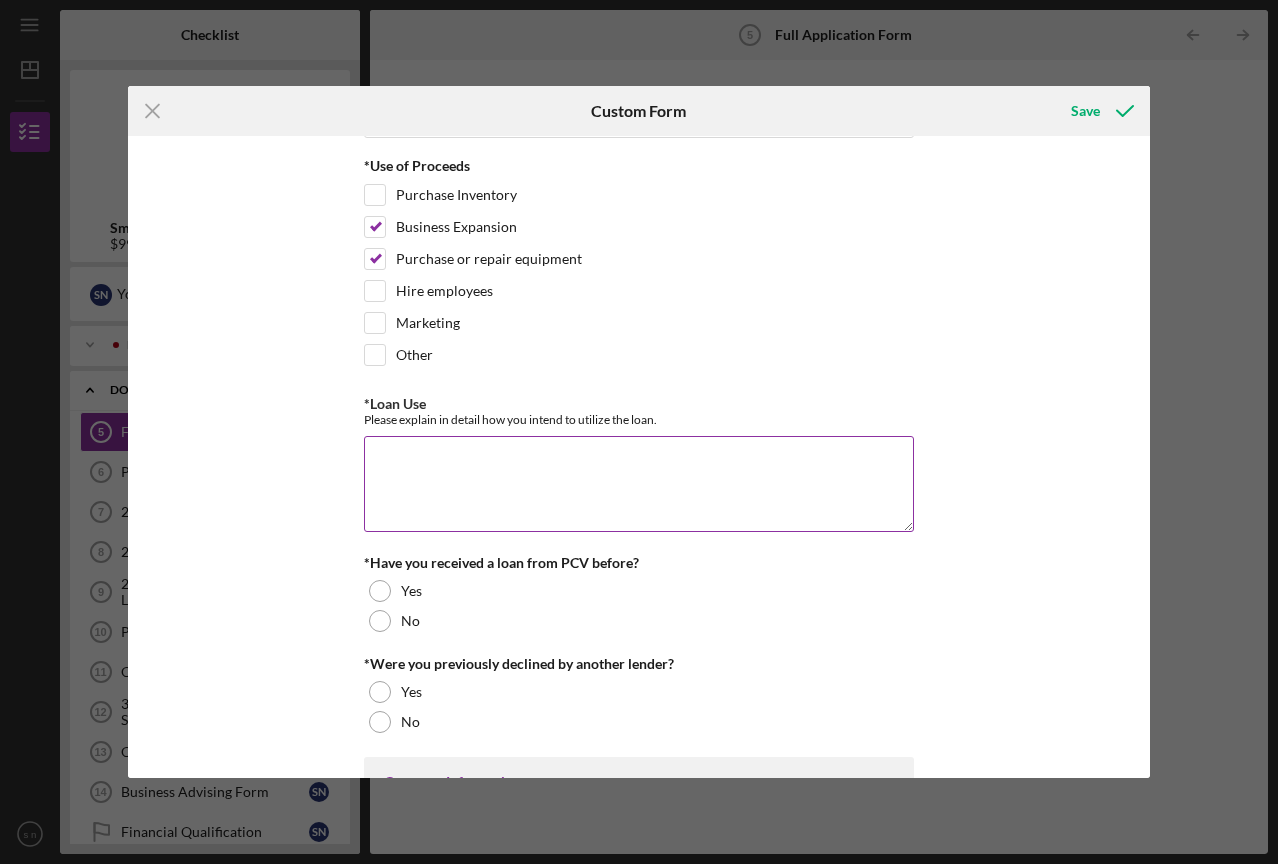 click on "*Loan Use" at bounding box center [639, 484] 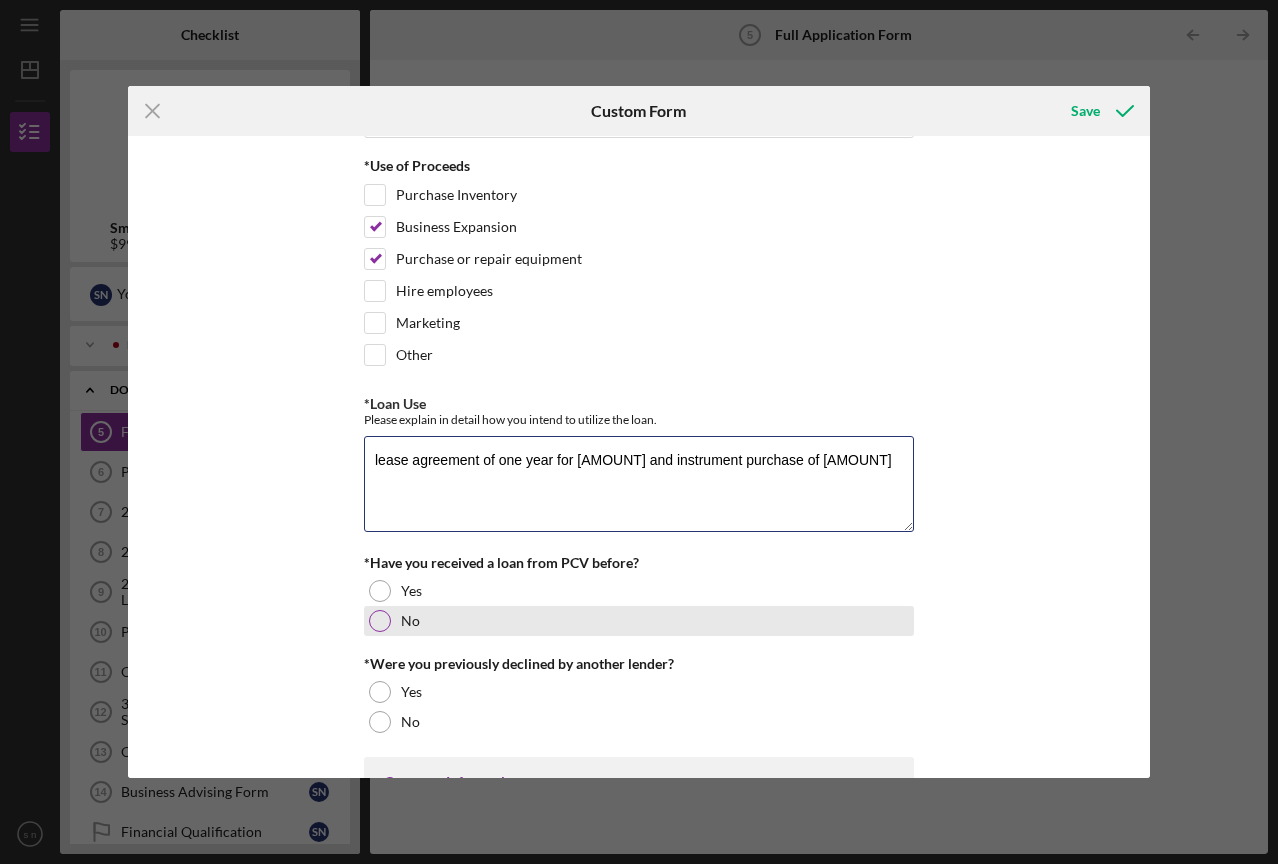 type on "lease agreement of one year for [AMOUNT] and instrument purchase of [AMOUNT]" 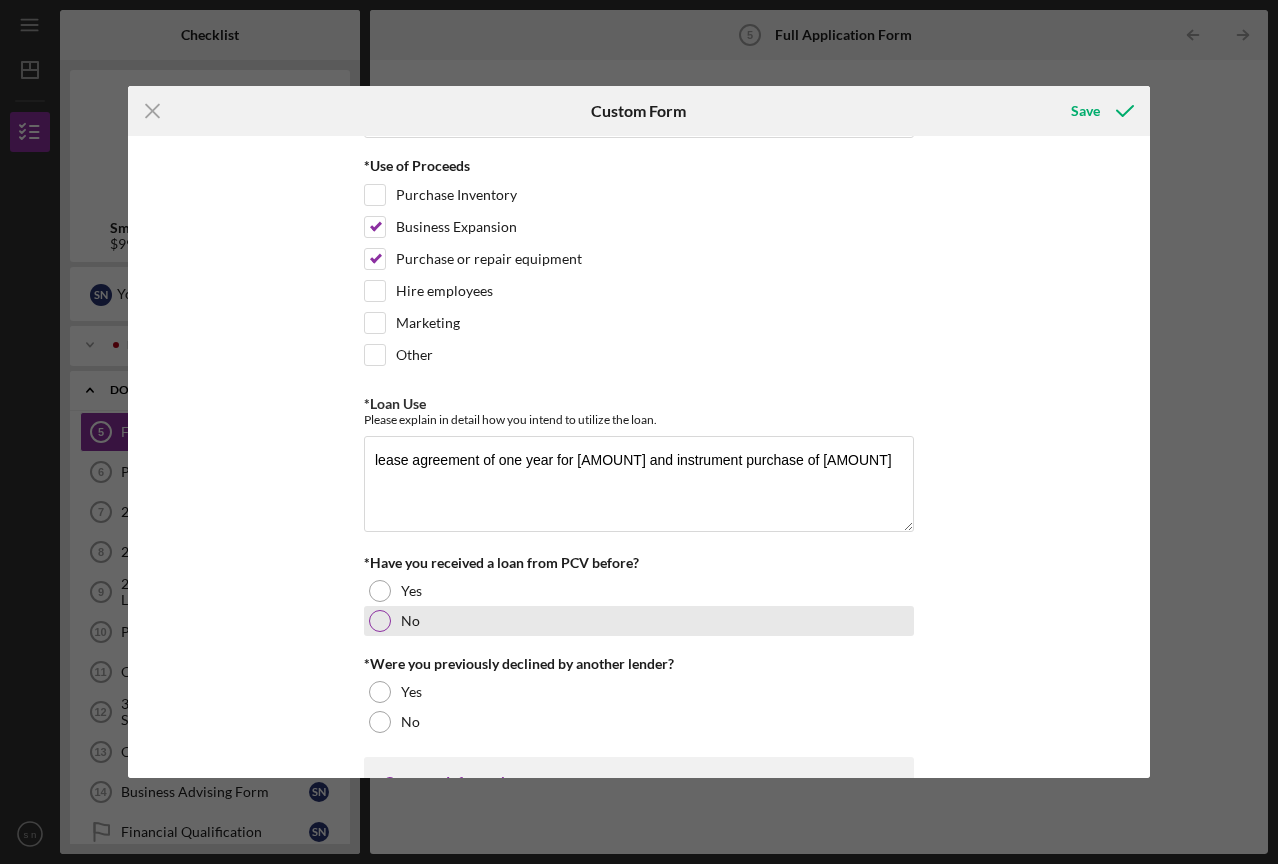 click at bounding box center (380, 621) 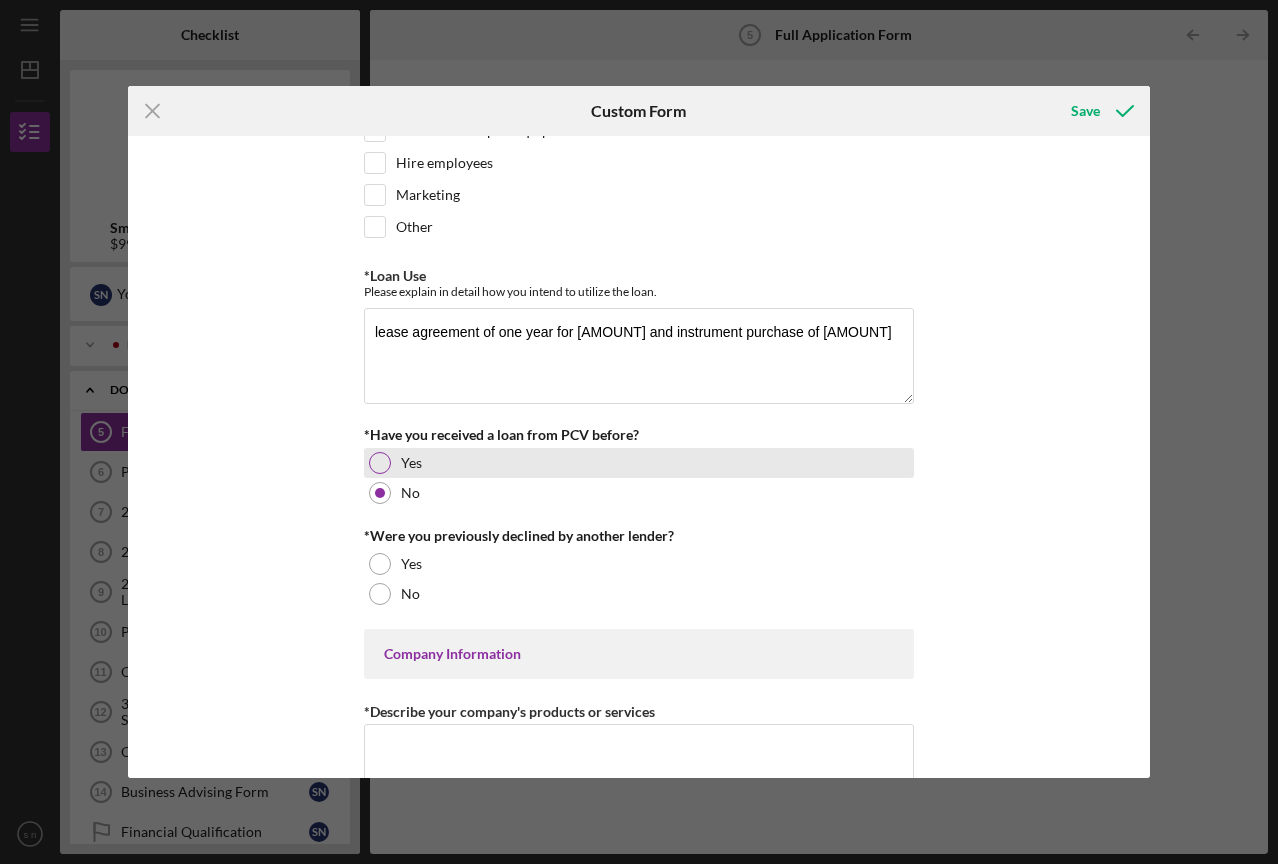 scroll, scrollTop: 305, scrollLeft: 0, axis: vertical 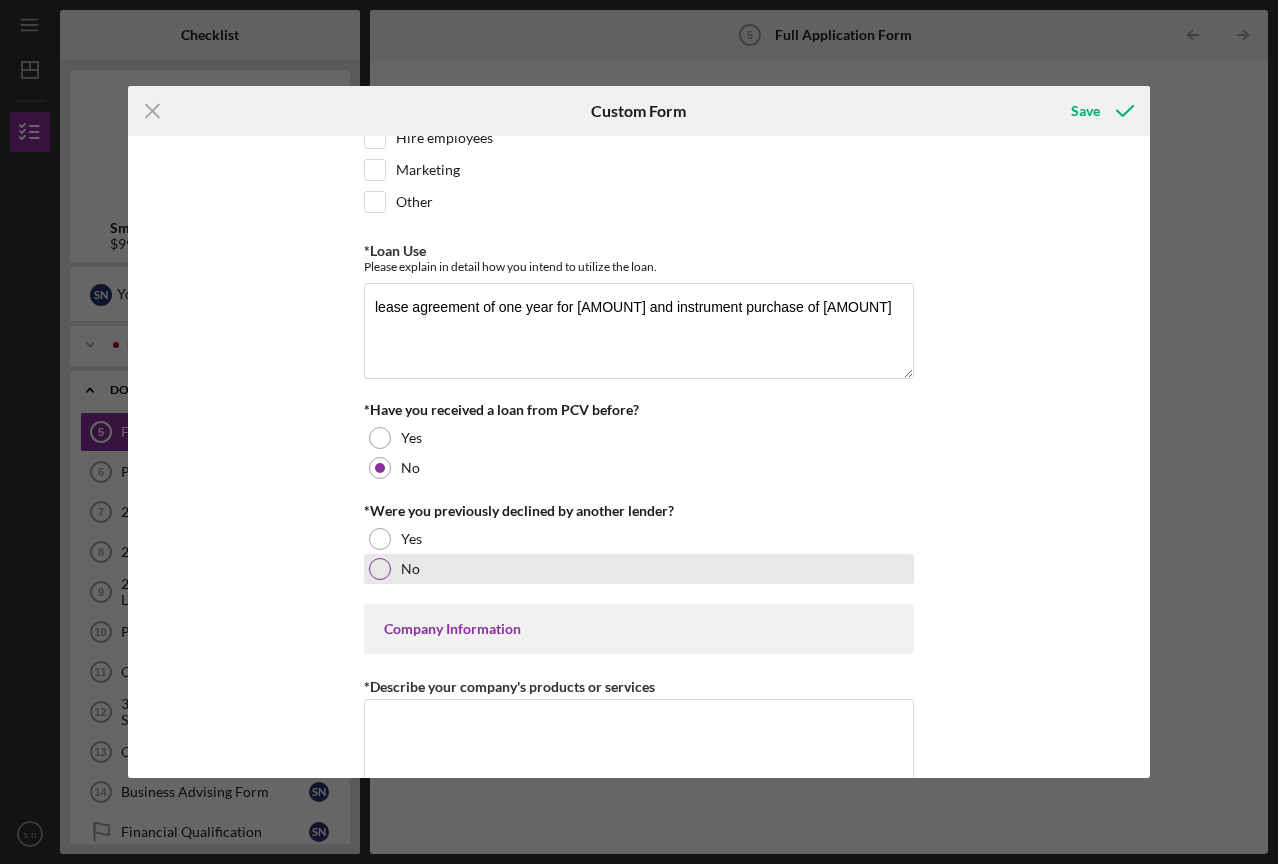 click on "No" at bounding box center [639, 569] 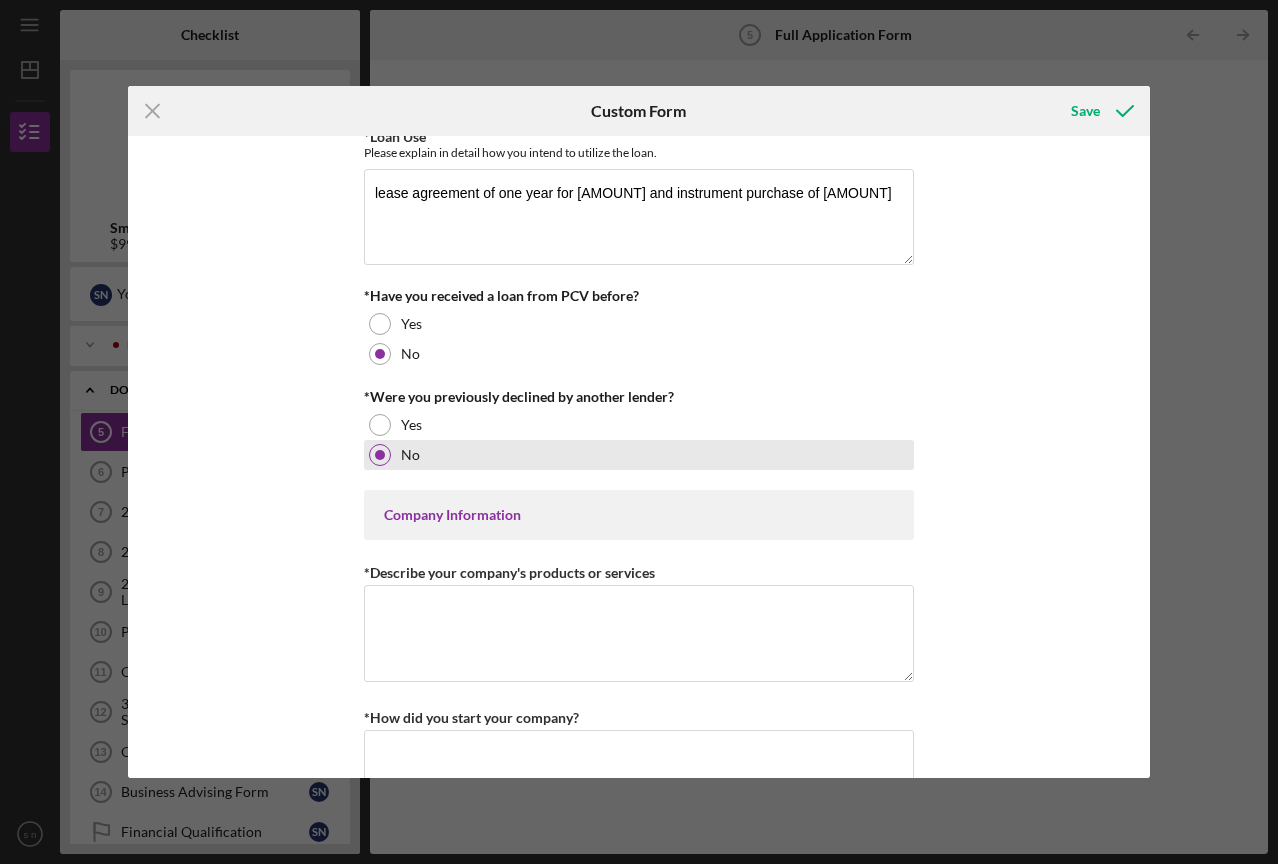 scroll, scrollTop: 420, scrollLeft: 0, axis: vertical 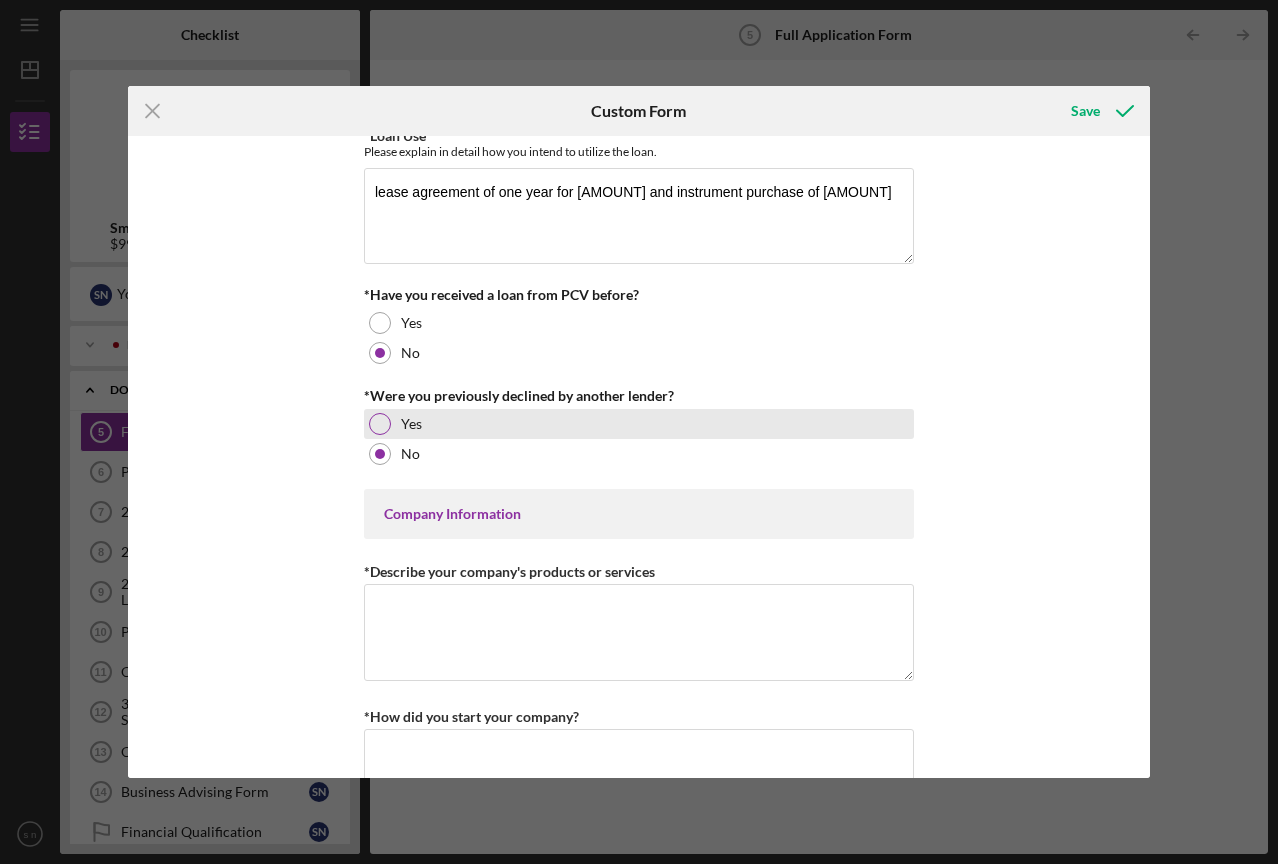 click on "Yes" at bounding box center (639, 424) 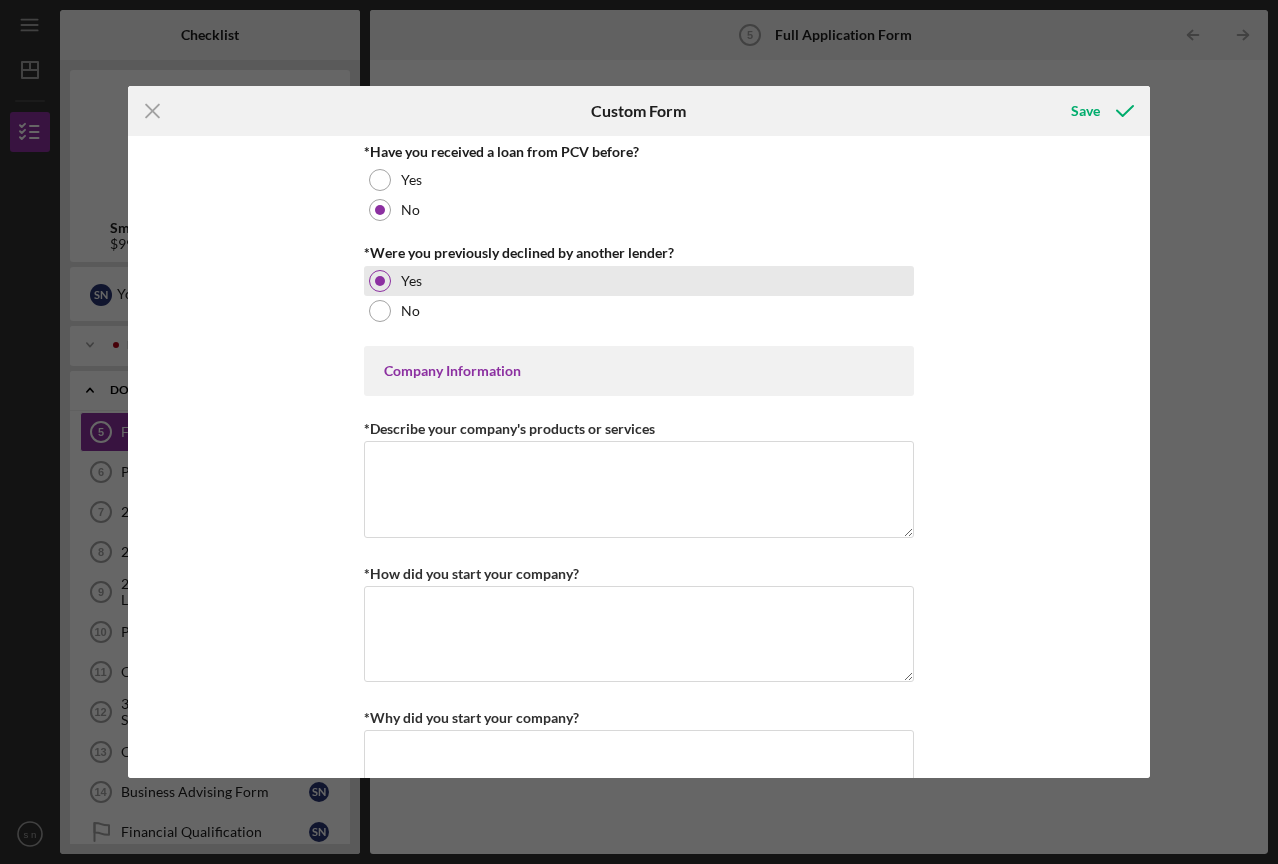 scroll, scrollTop: 571, scrollLeft: 0, axis: vertical 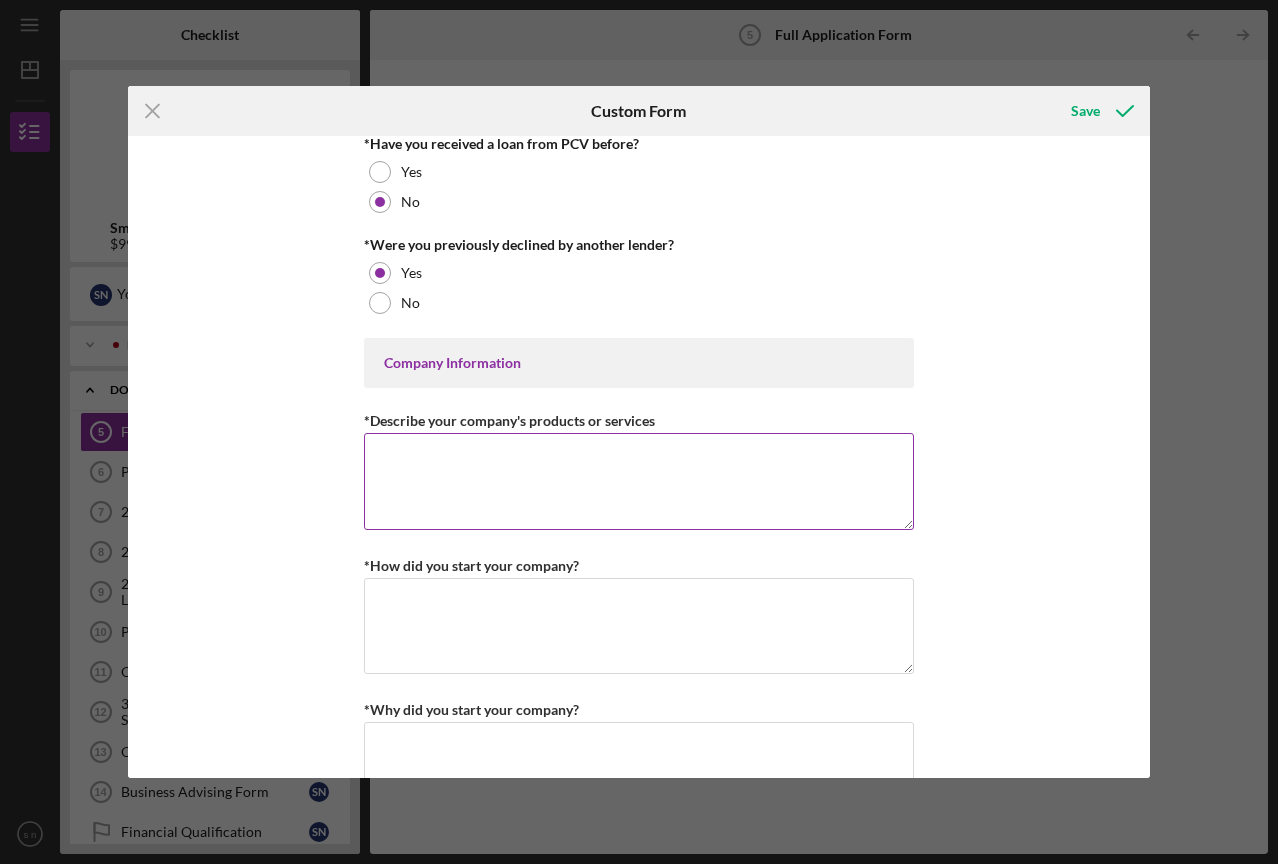 click on "*Describe your company's products or services" at bounding box center [639, 481] 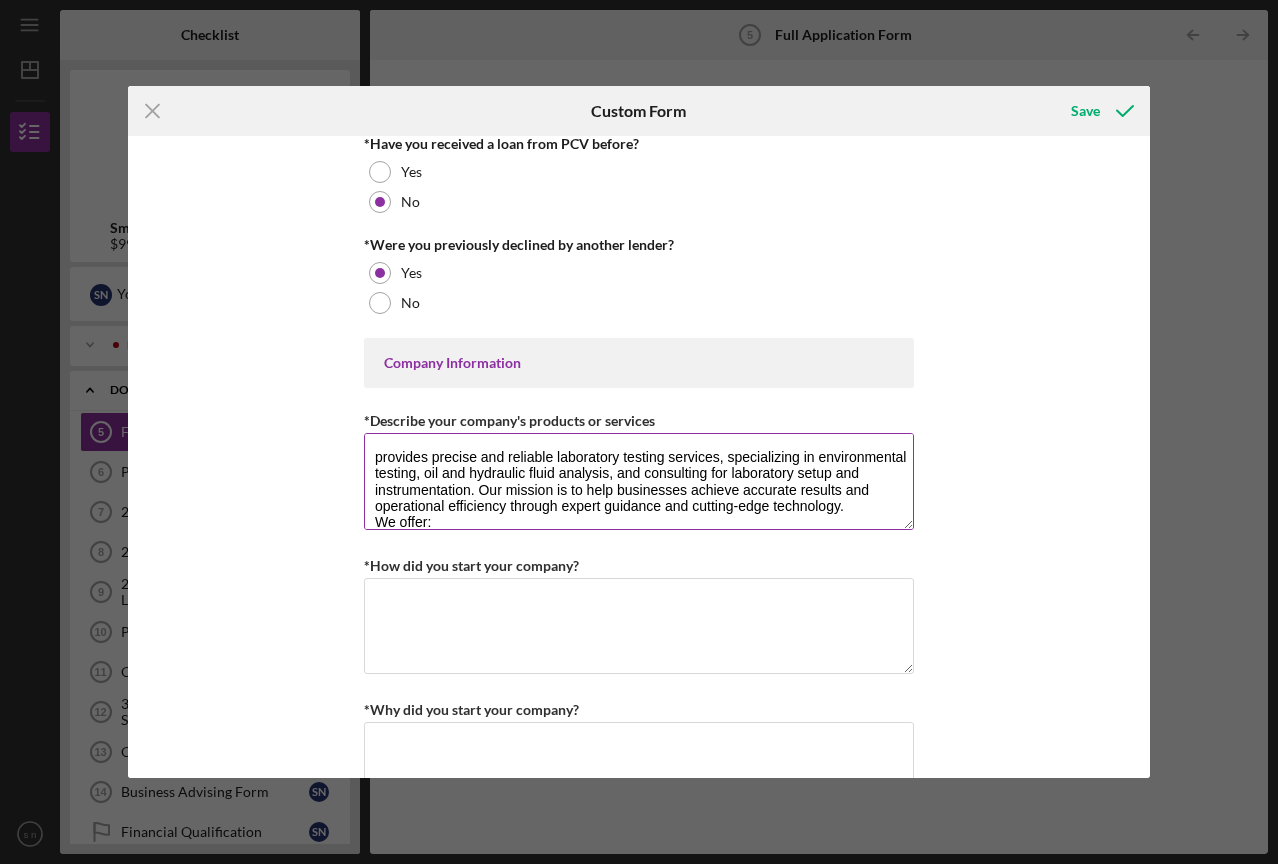 scroll, scrollTop: 96, scrollLeft: 0, axis: vertical 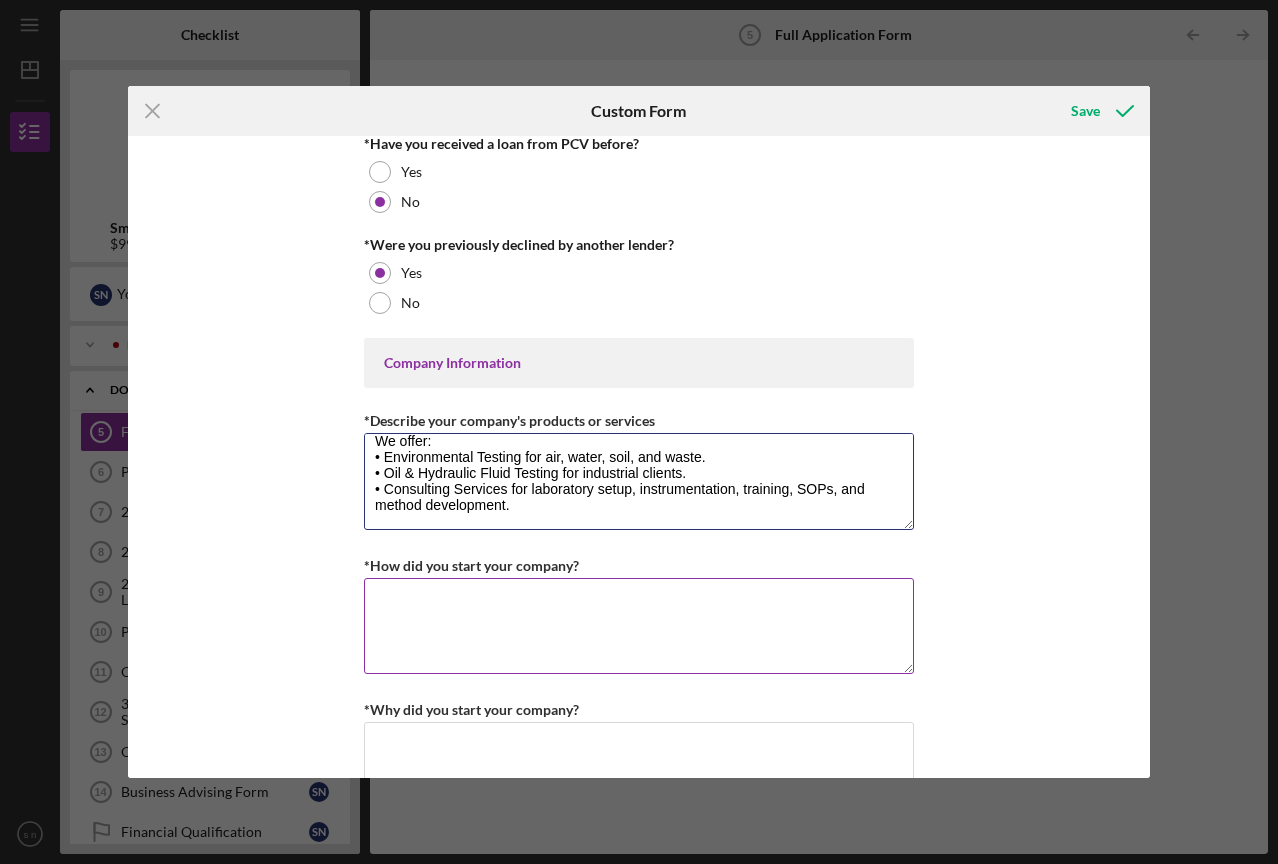 type on "provides precise and reliable laboratory testing services, specializing in environmental testing, oil and hydraulic fluid analysis, and consulting for laboratory setup and instrumentation. Our mission is to help businesses achieve accurate results and operational efficiency through expert guidance and cutting-edge technology.
We offer:
• Environmental Testing for air, water, soil, and waste.
• Oil & Hydraulic Fluid Testing for industrial clients.
• Consulting Services for laboratory setup, instrumentation, training, SOPs, and method development." 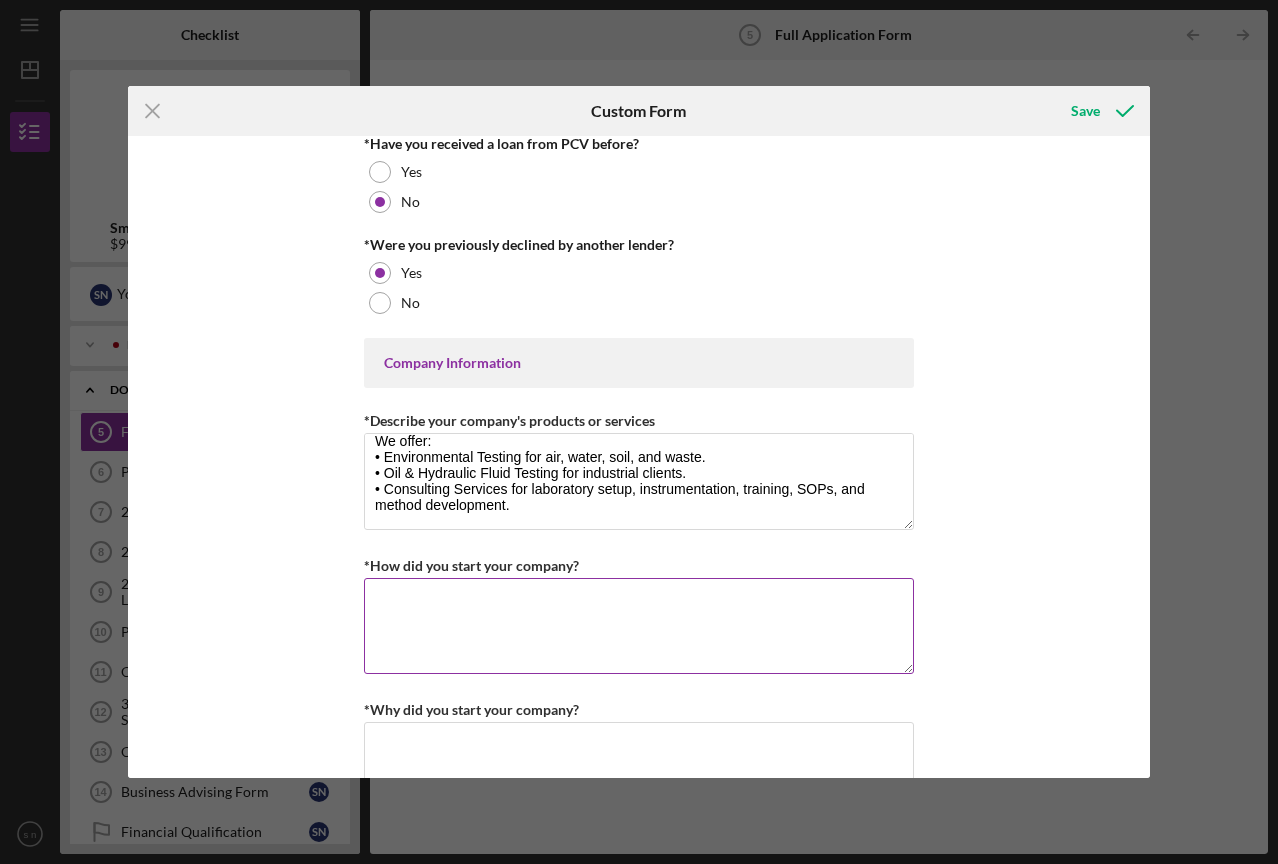 click on "*How did you start your company?" at bounding box center [639, 626] 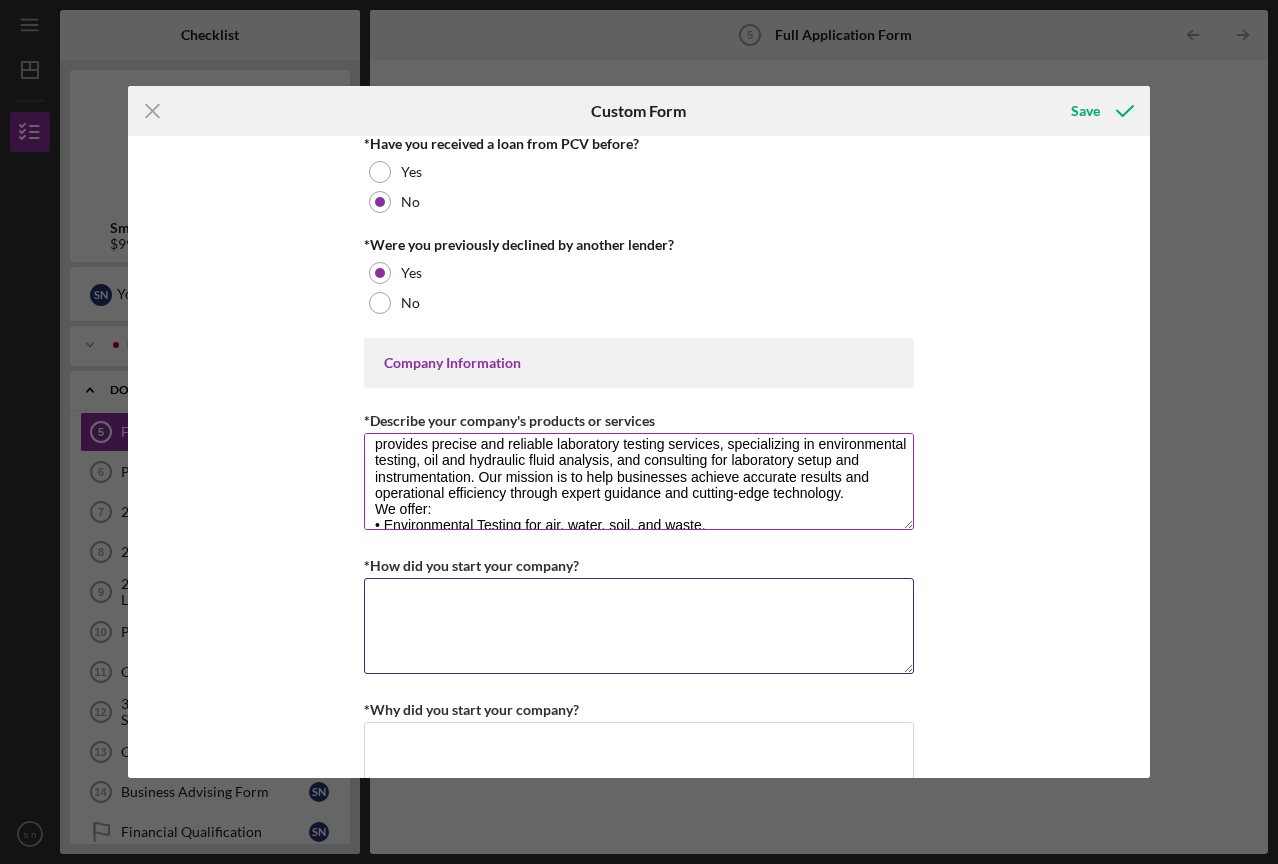 scroll, scrollTop: 71, scrollLeft: 0, axis: vertical 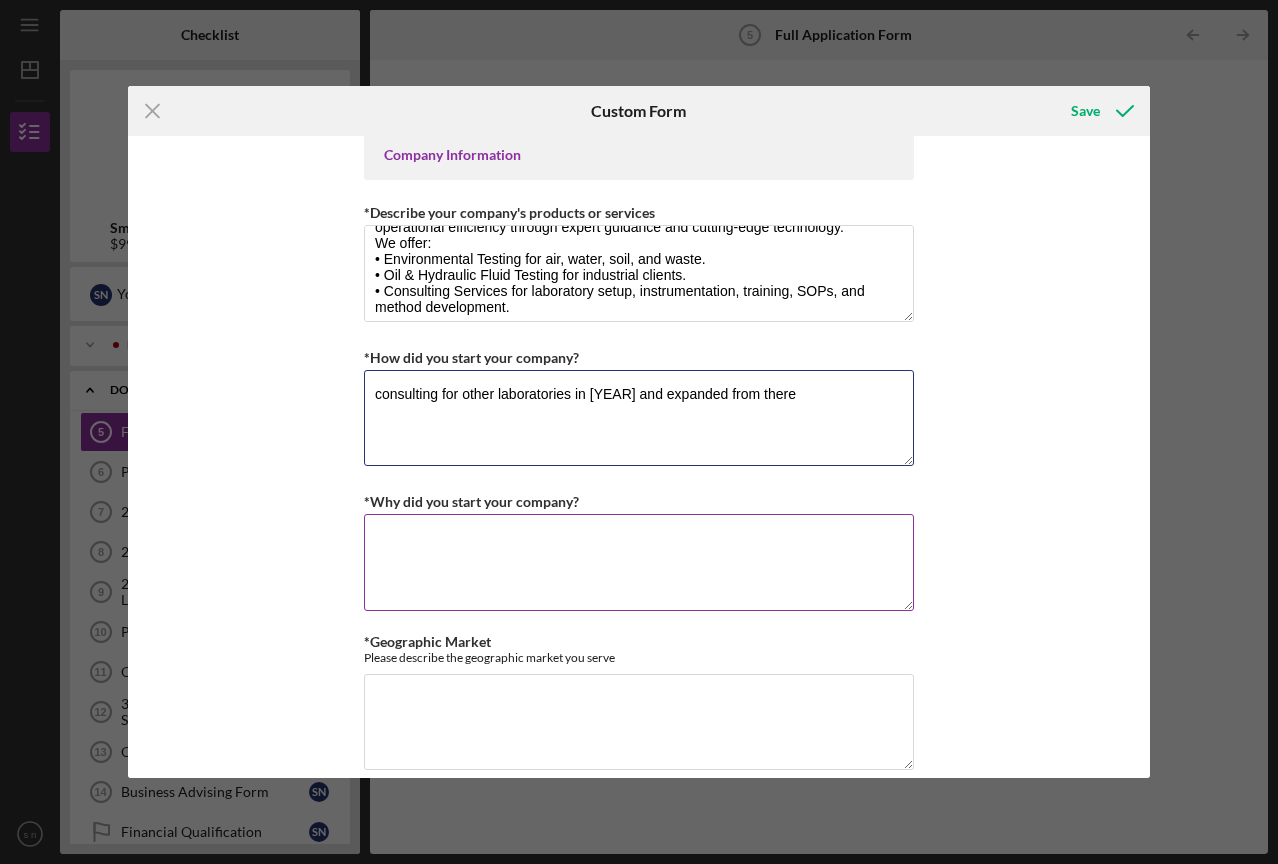 type on "consulting for other laboratories in [YEAR] and expanded from there" 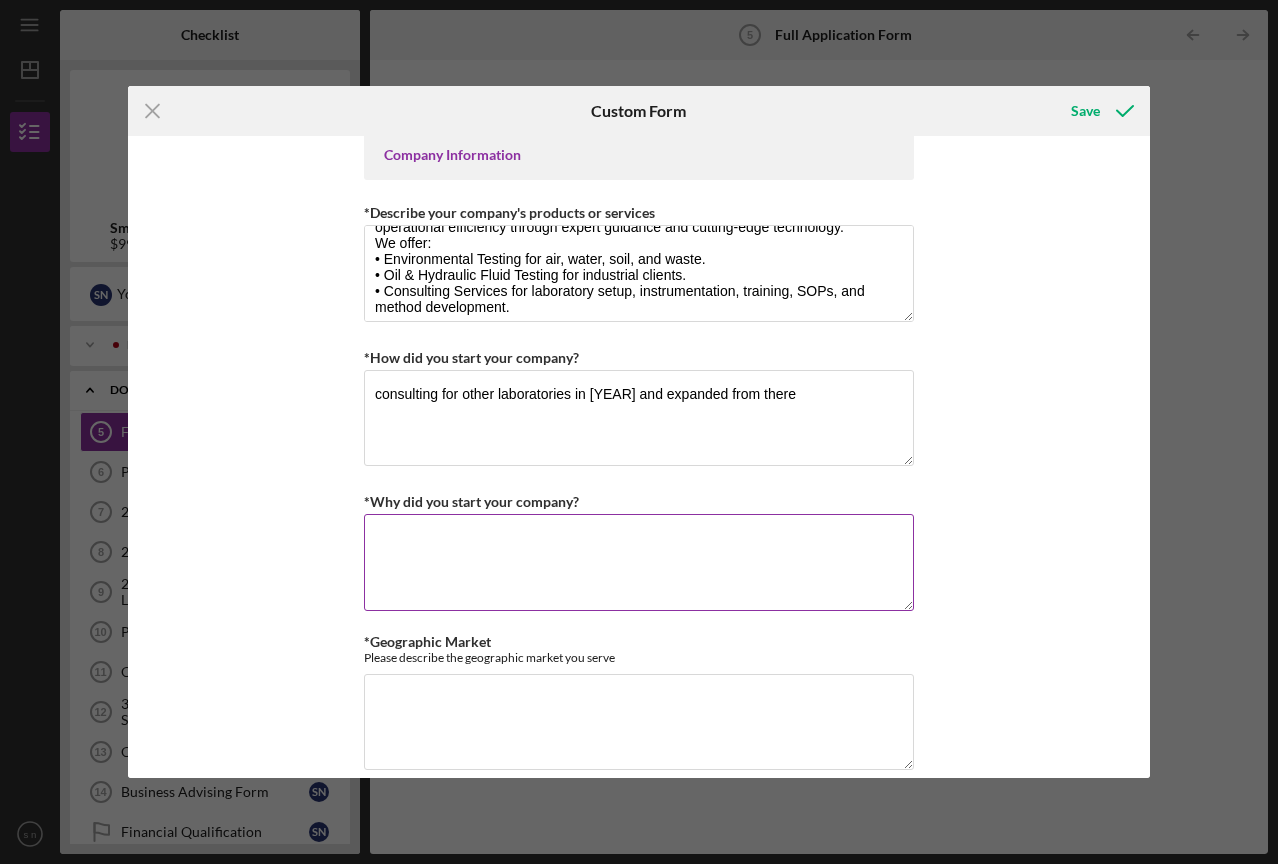 click on "*Why did you start your company?" at bounding box center [639, 562] 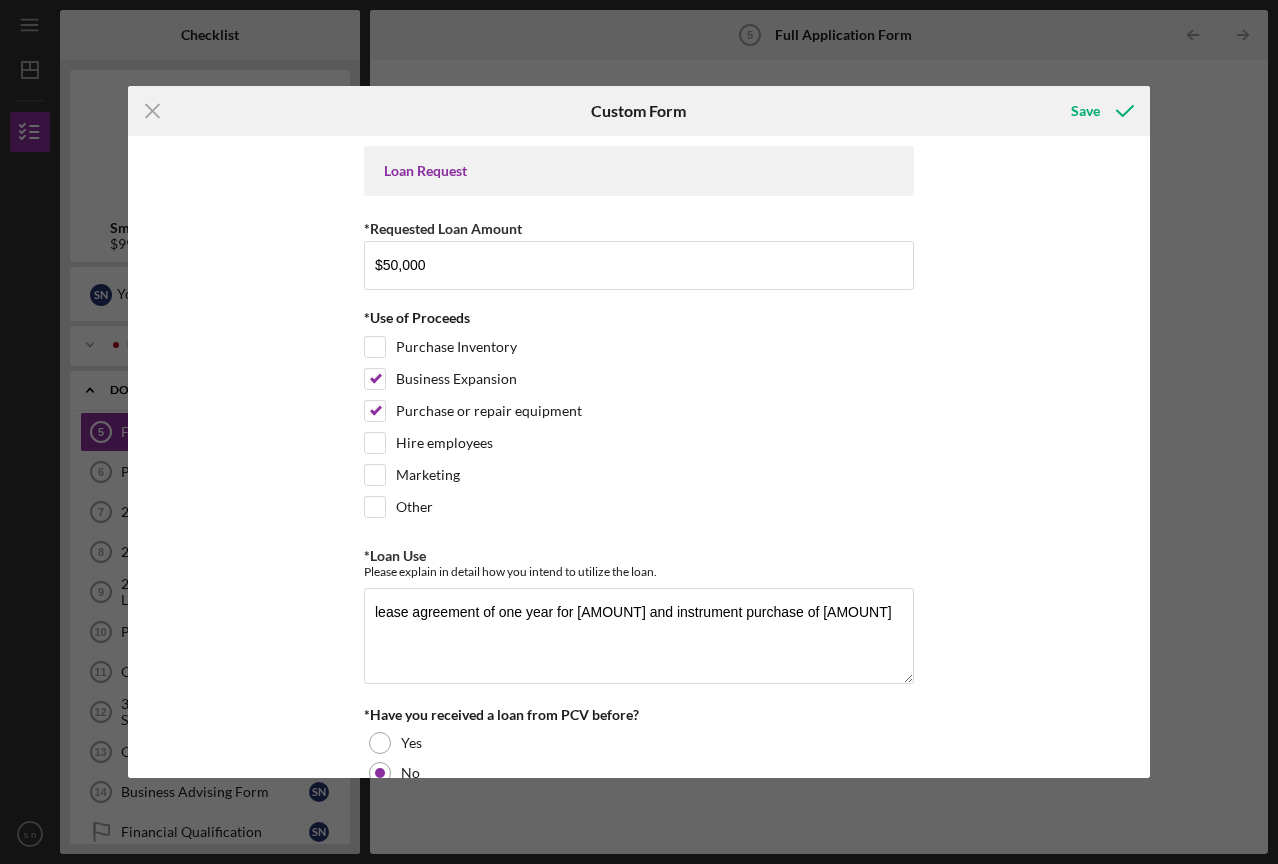 scroll, scrollTop: 0, scrollLeft: 0, axis: both 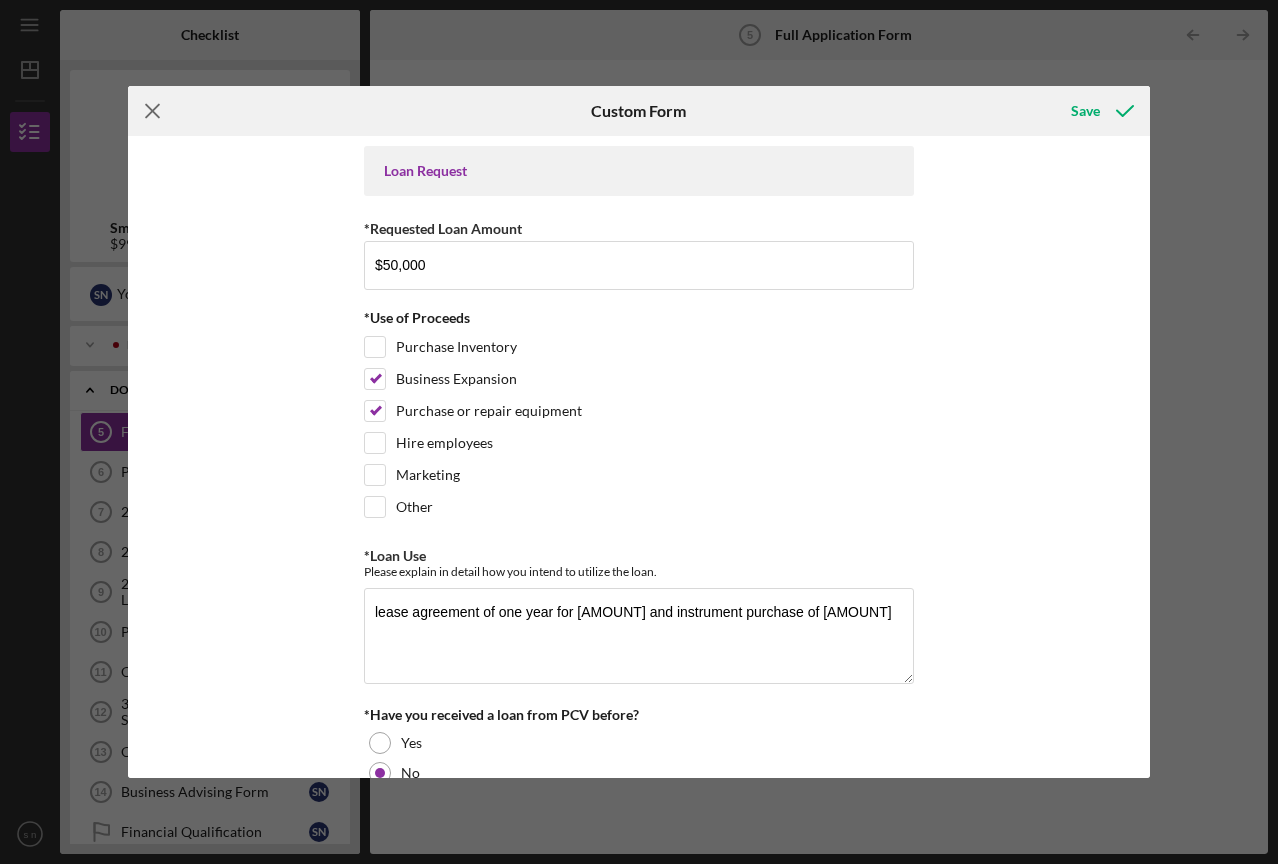 click 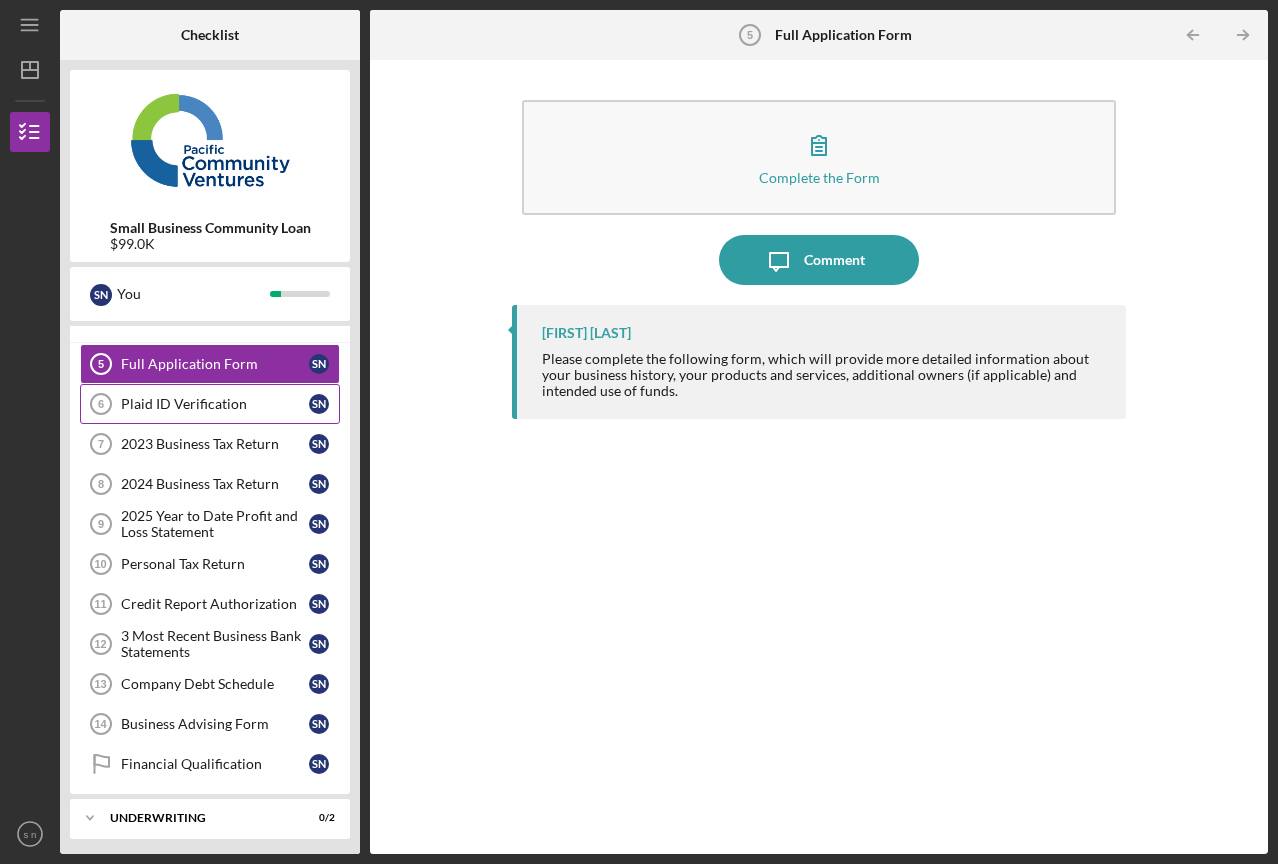 scroll, scrollTop: 34, scrollLeft: 0, axis: vertical 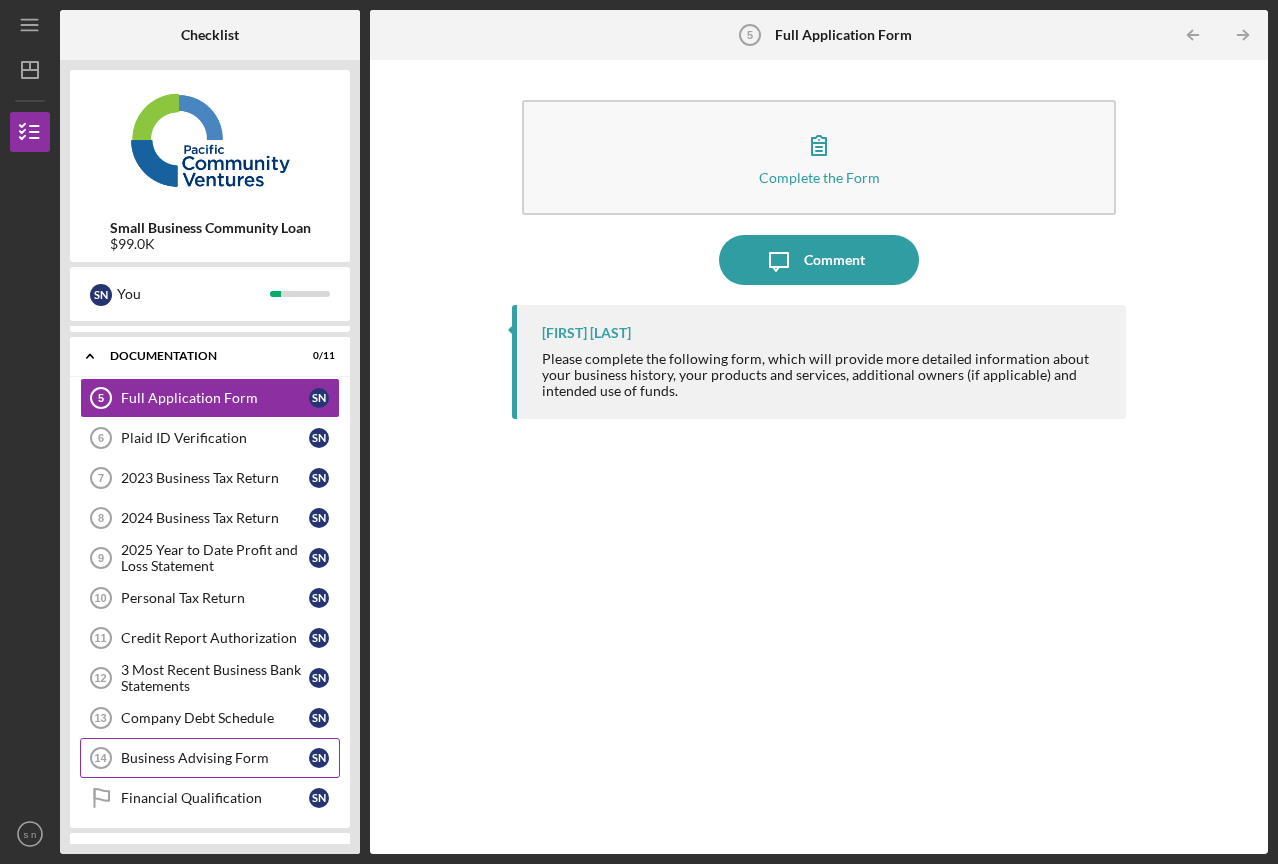 click on "Business Advising Form" at bounding box center (215, 758) 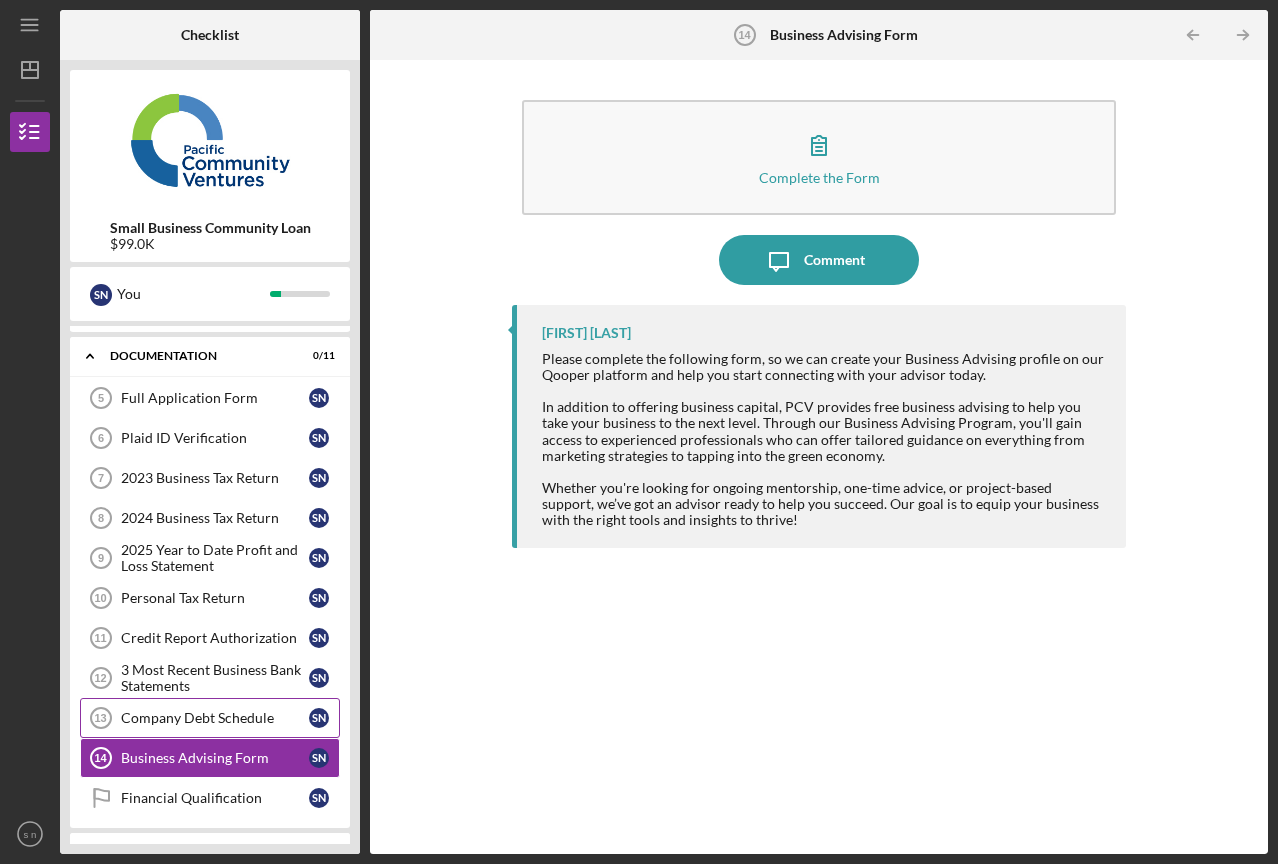 click on "Company Debt Schedule" at bounding box center [215, 718] 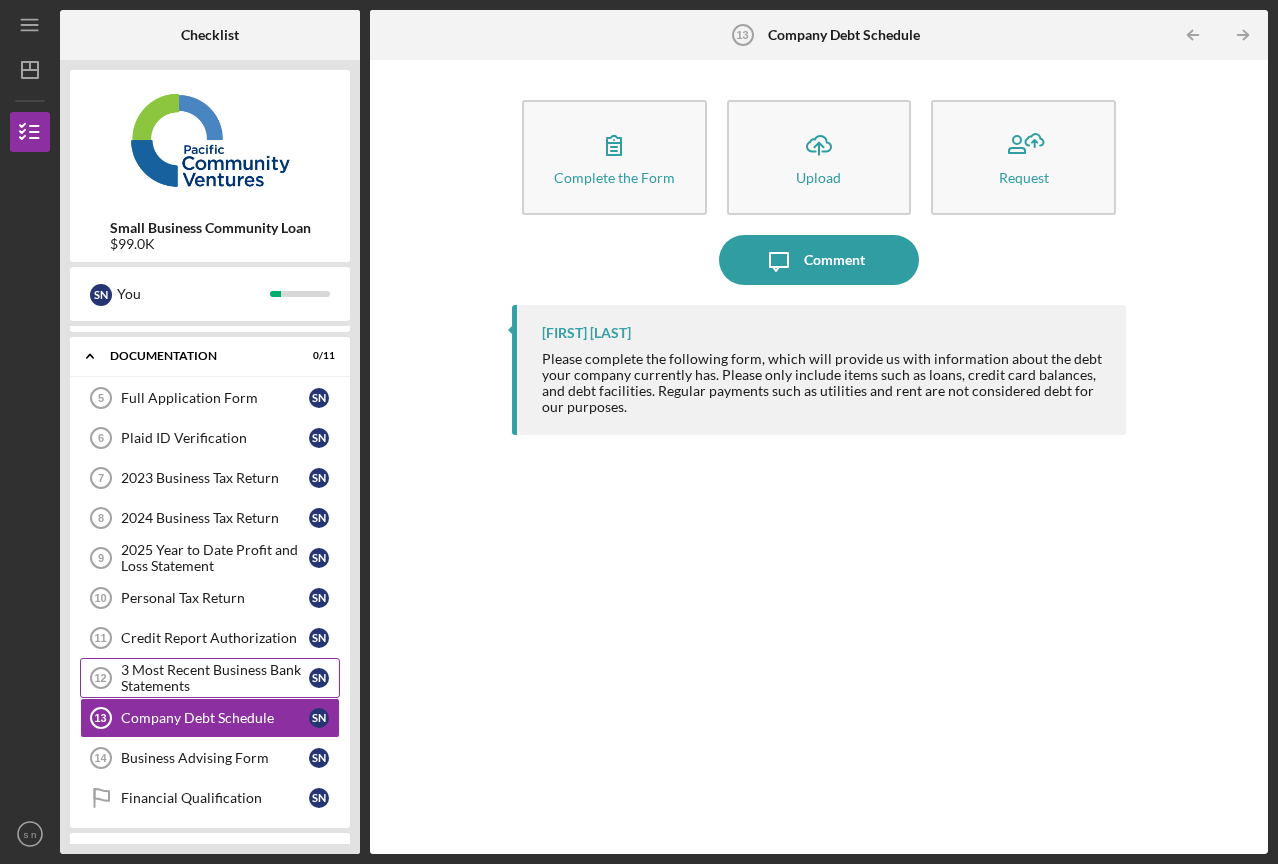 click on "3 Most Recent Business Bank Statements" at bounding box center (215, 678) 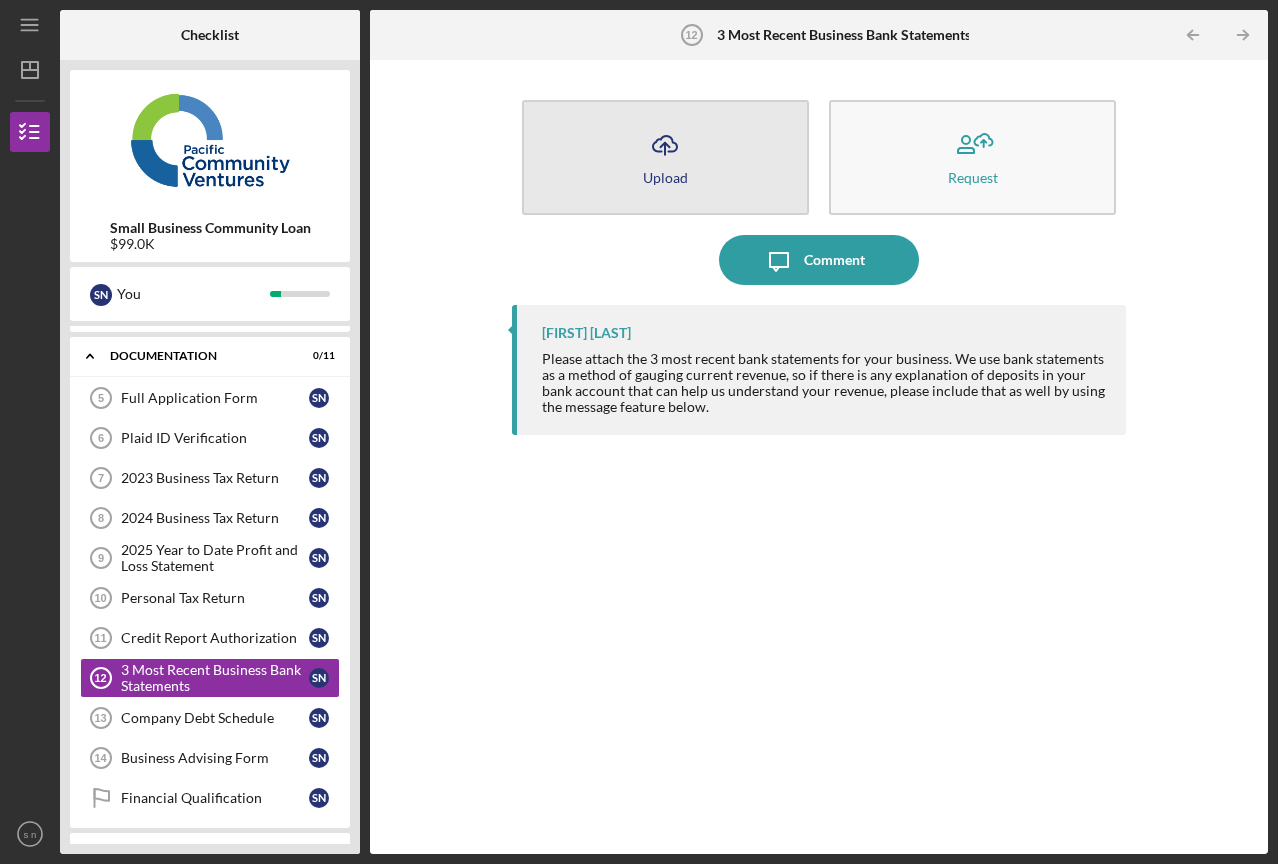 click on "Icon/Upload" 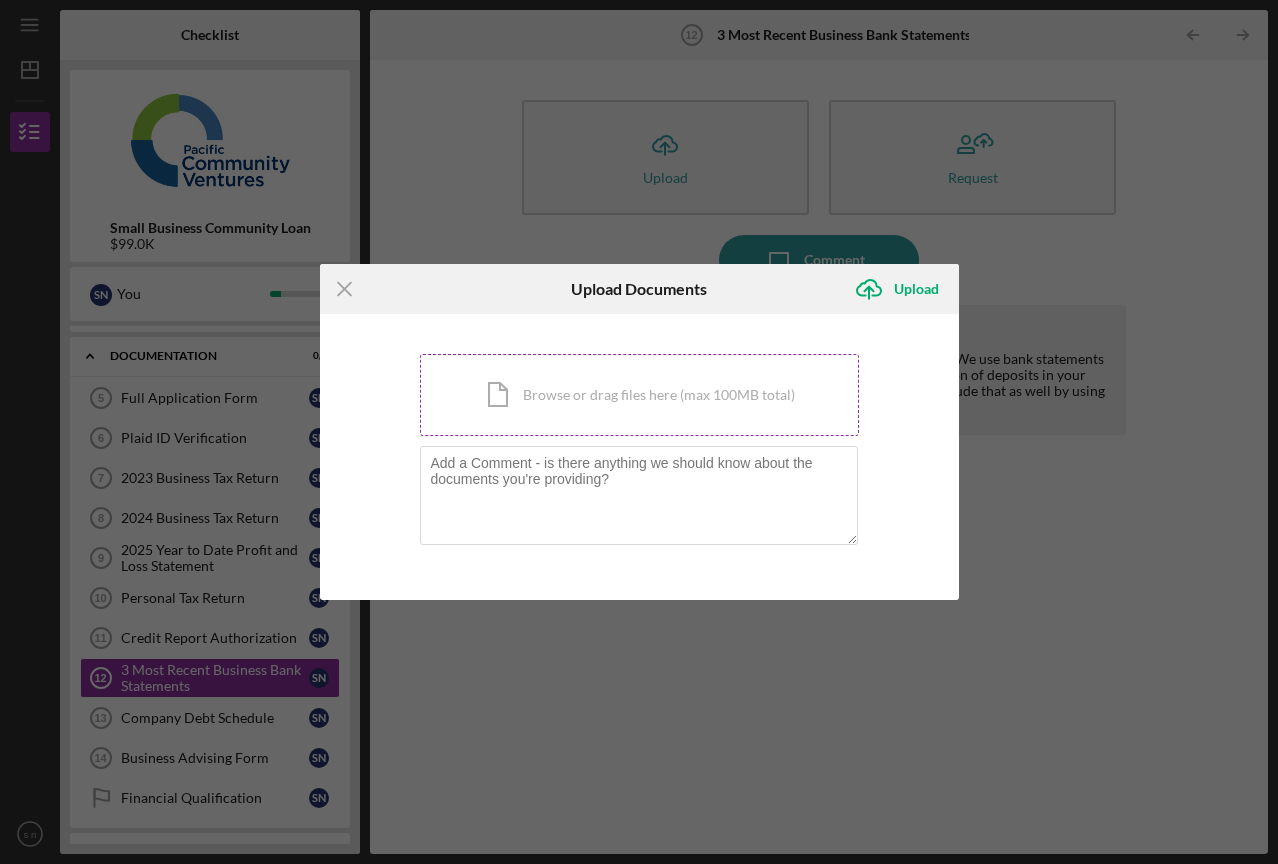 click on "Icon/Document Browse or drag files here (max 100MB total) Tap to choose files or take a photo" at bounding box center (639, 395) 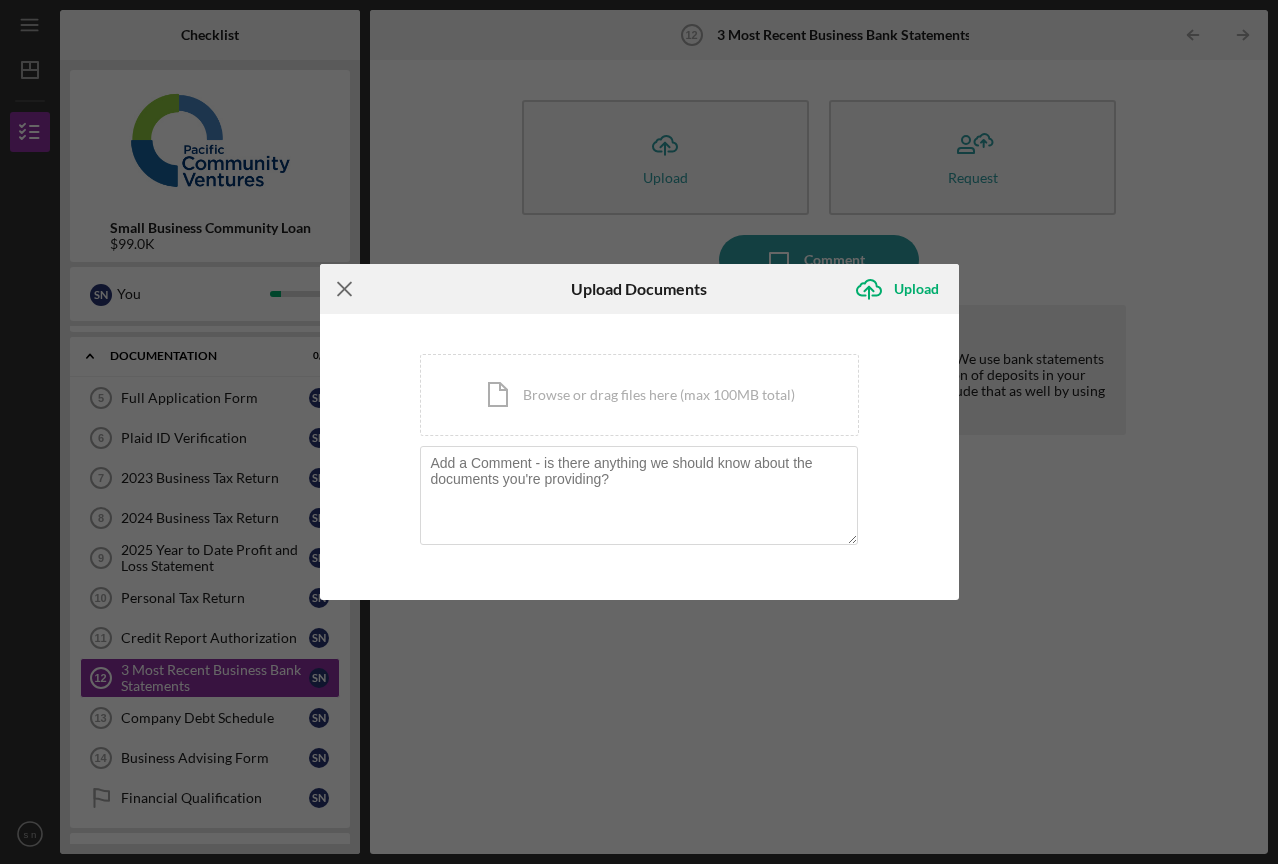 click on "Icon/Menu Close" 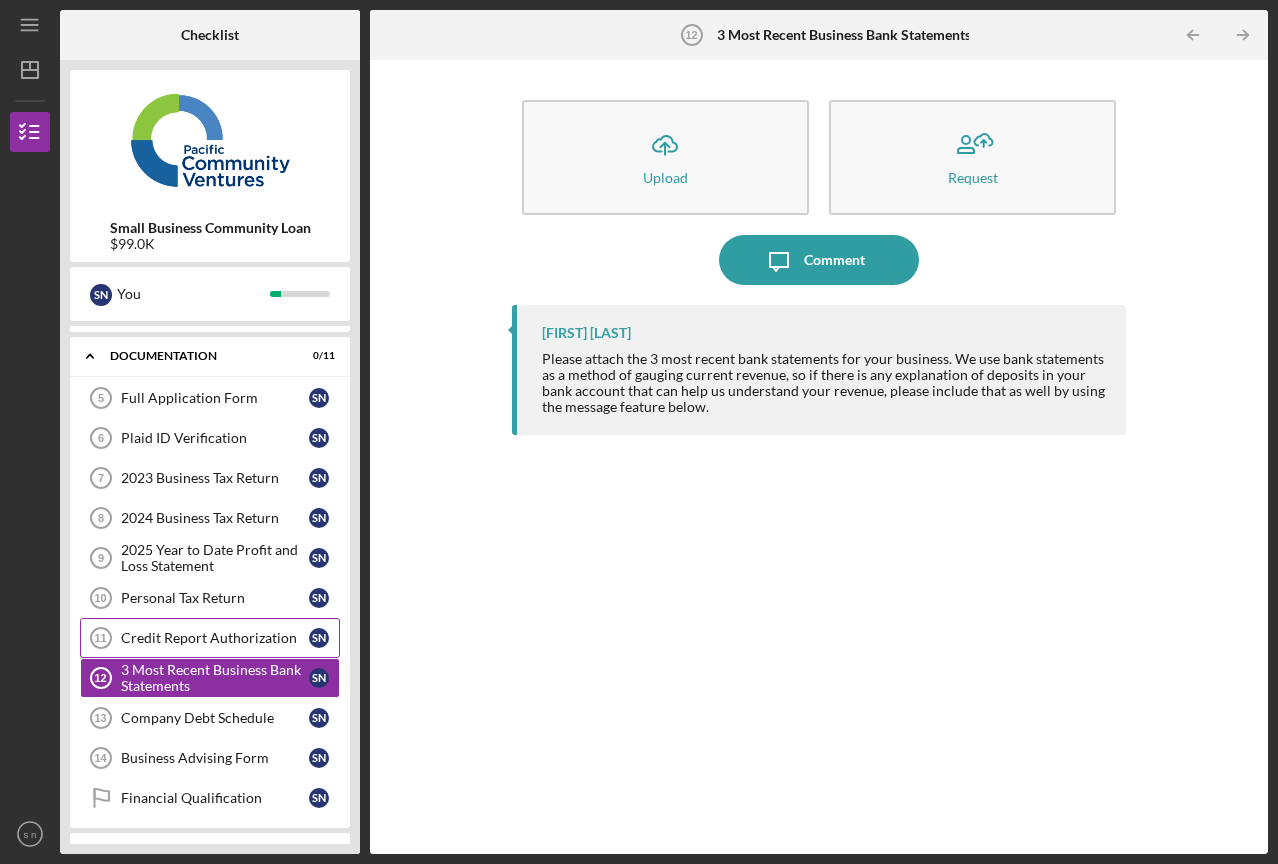 click on "Credit Report Authorization" at bounding box center (215, 638) 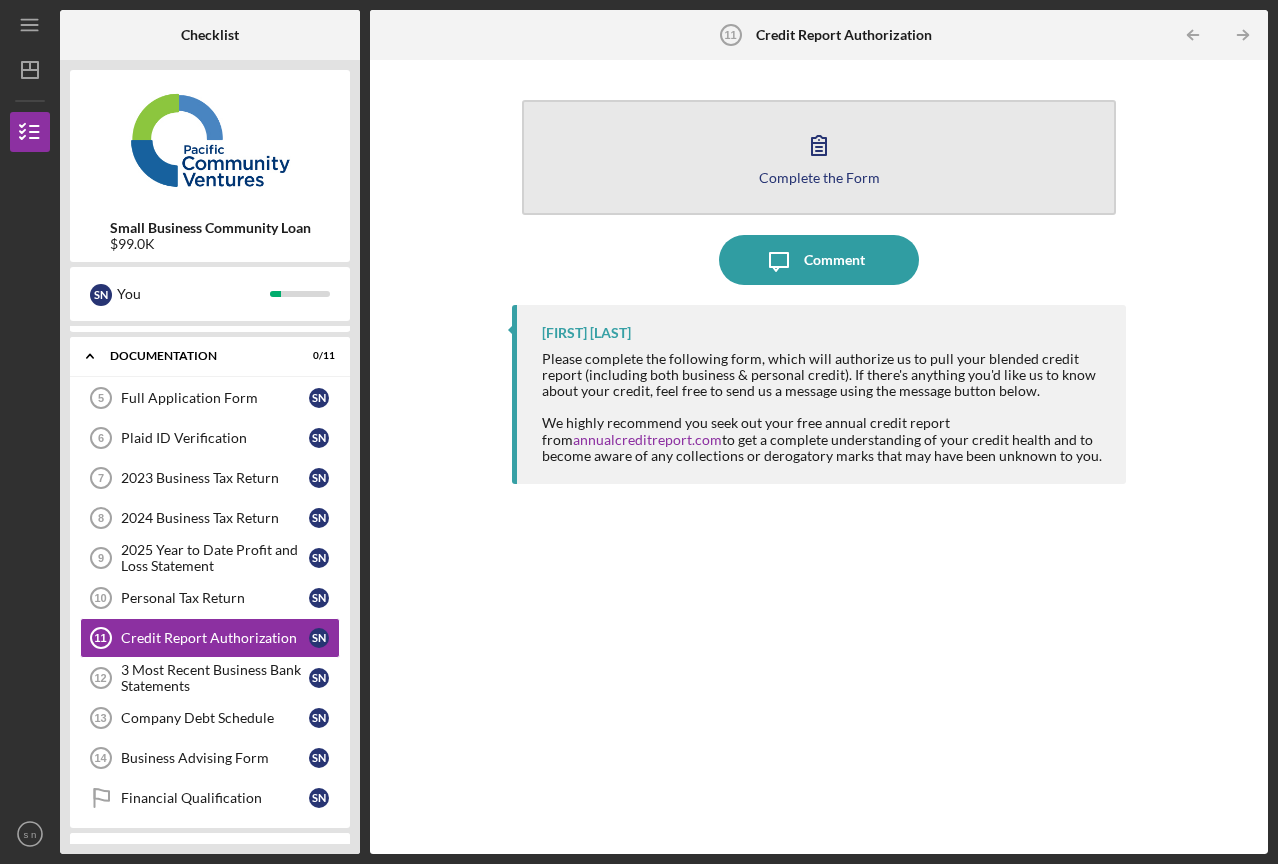 click on "Complete the Form Form" at bounding box center [819, 157] 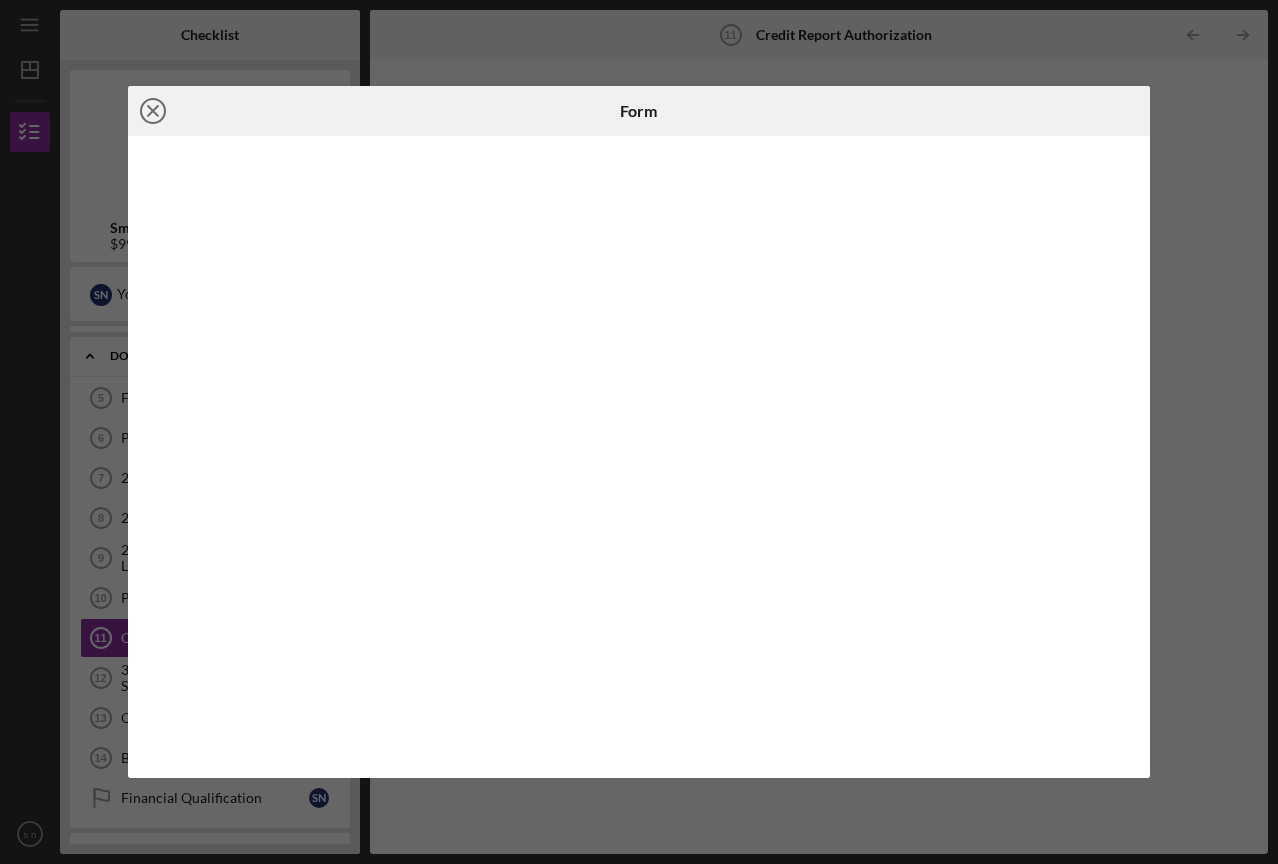 click on "Icon/Close" 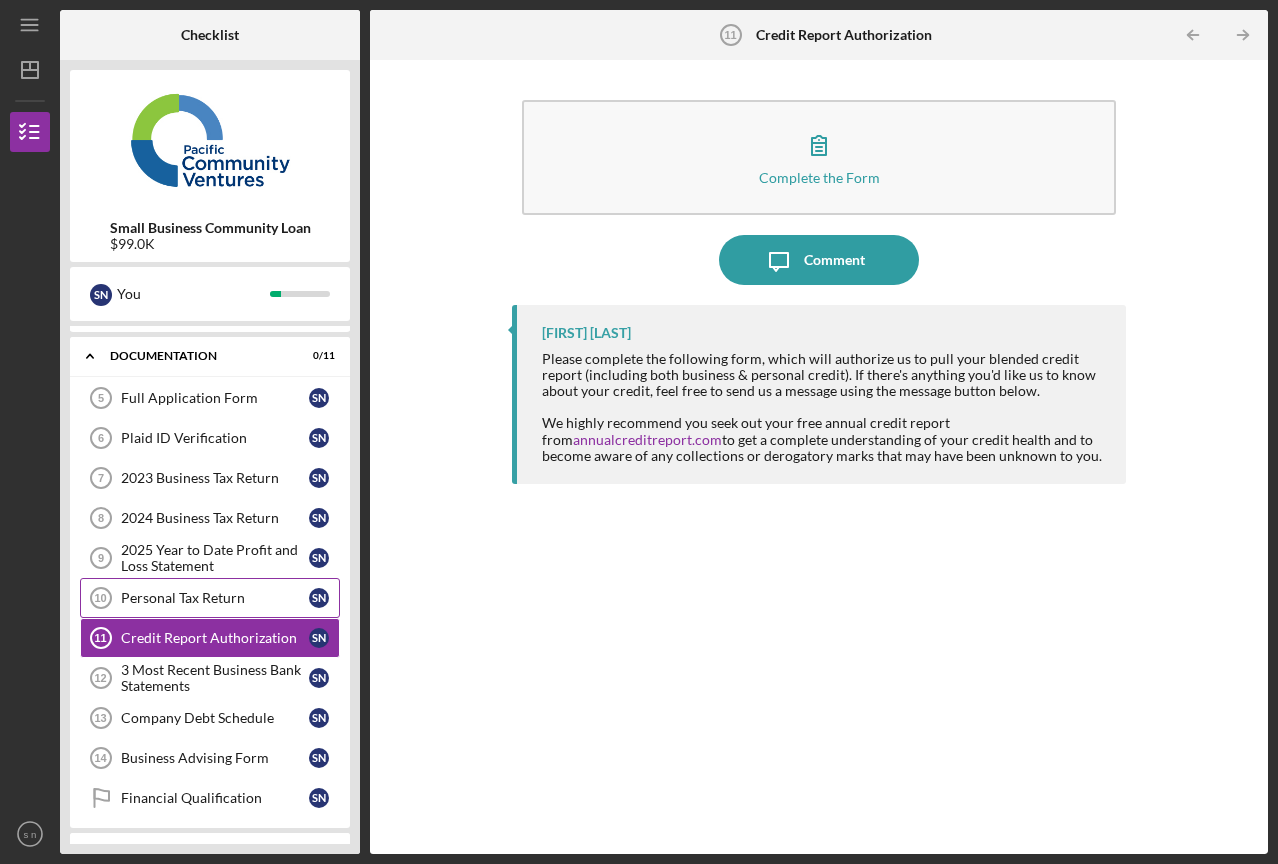 click on "Personal Tax Return" at bounding box center (215, 598) 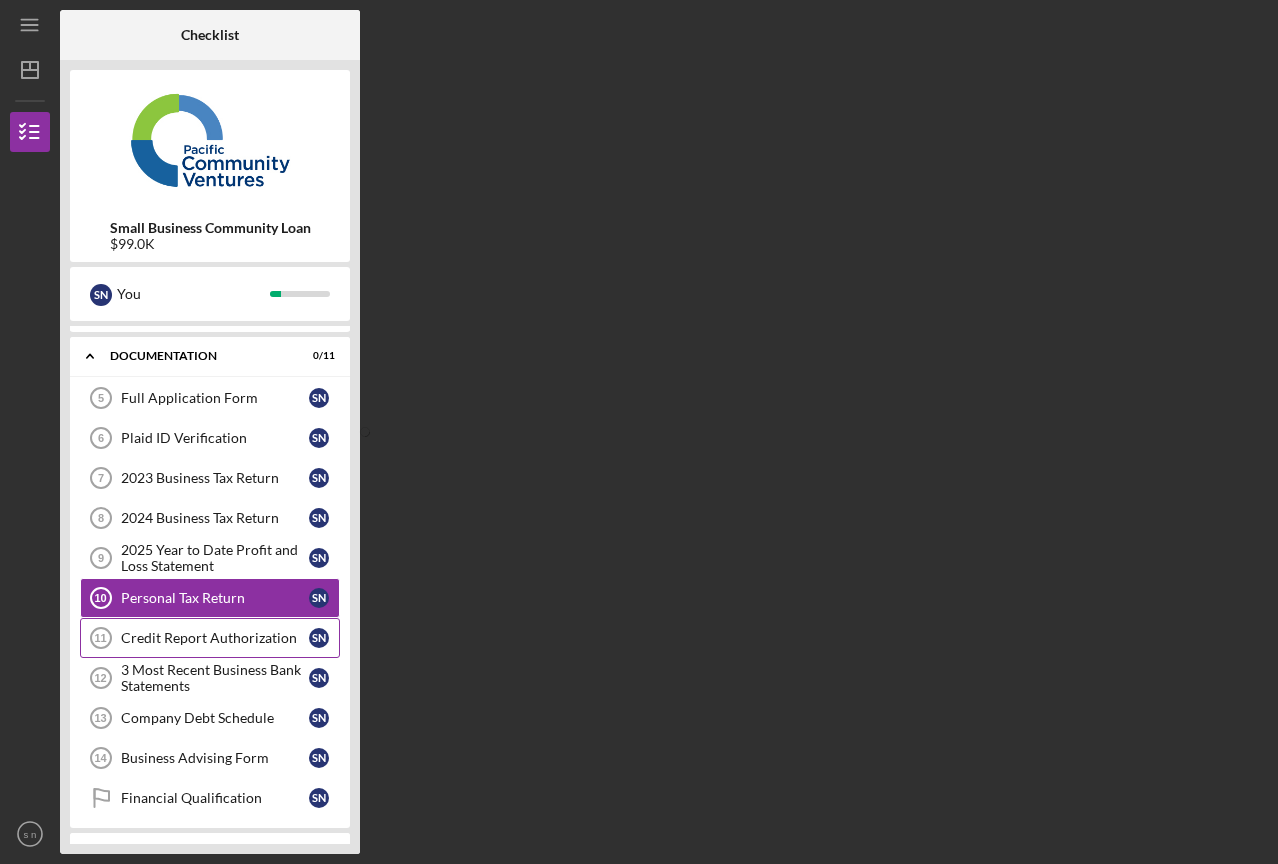 click on "Credit Report Authorization 11 Credit Report Authorization s n" at bounding box center [210, 638] 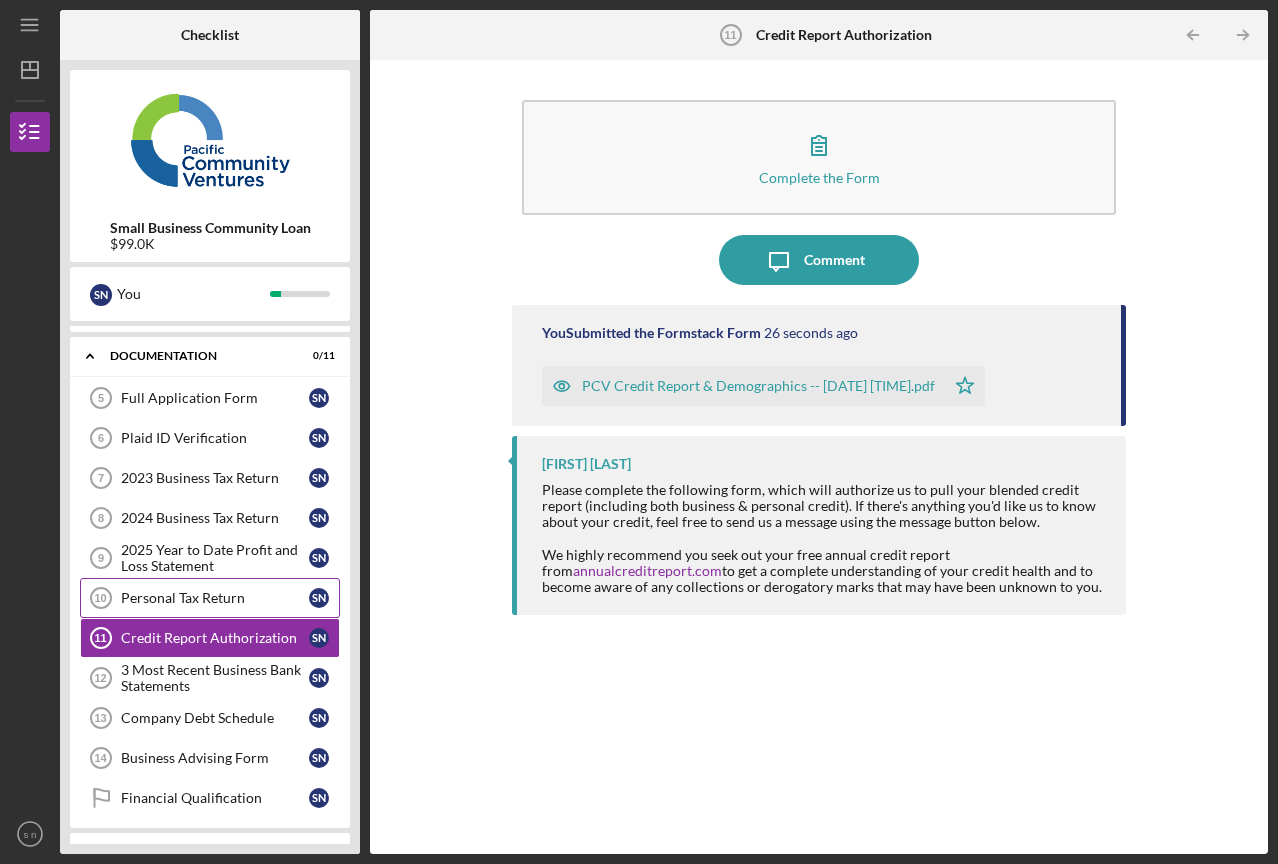 click on "Personal Tax Return" at bounding box center (215, 598) 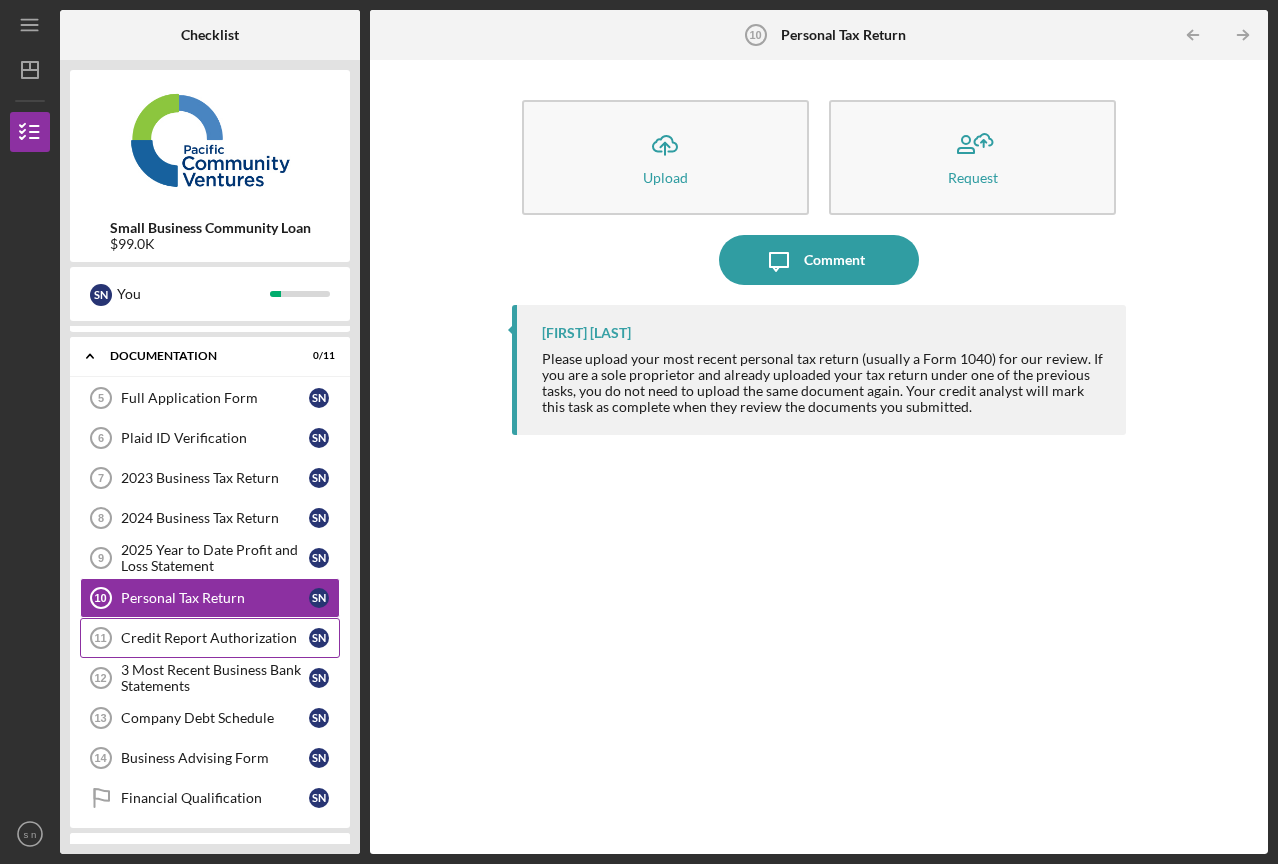 click on "Credit Report Authorization" at bounding box center (215, 638) 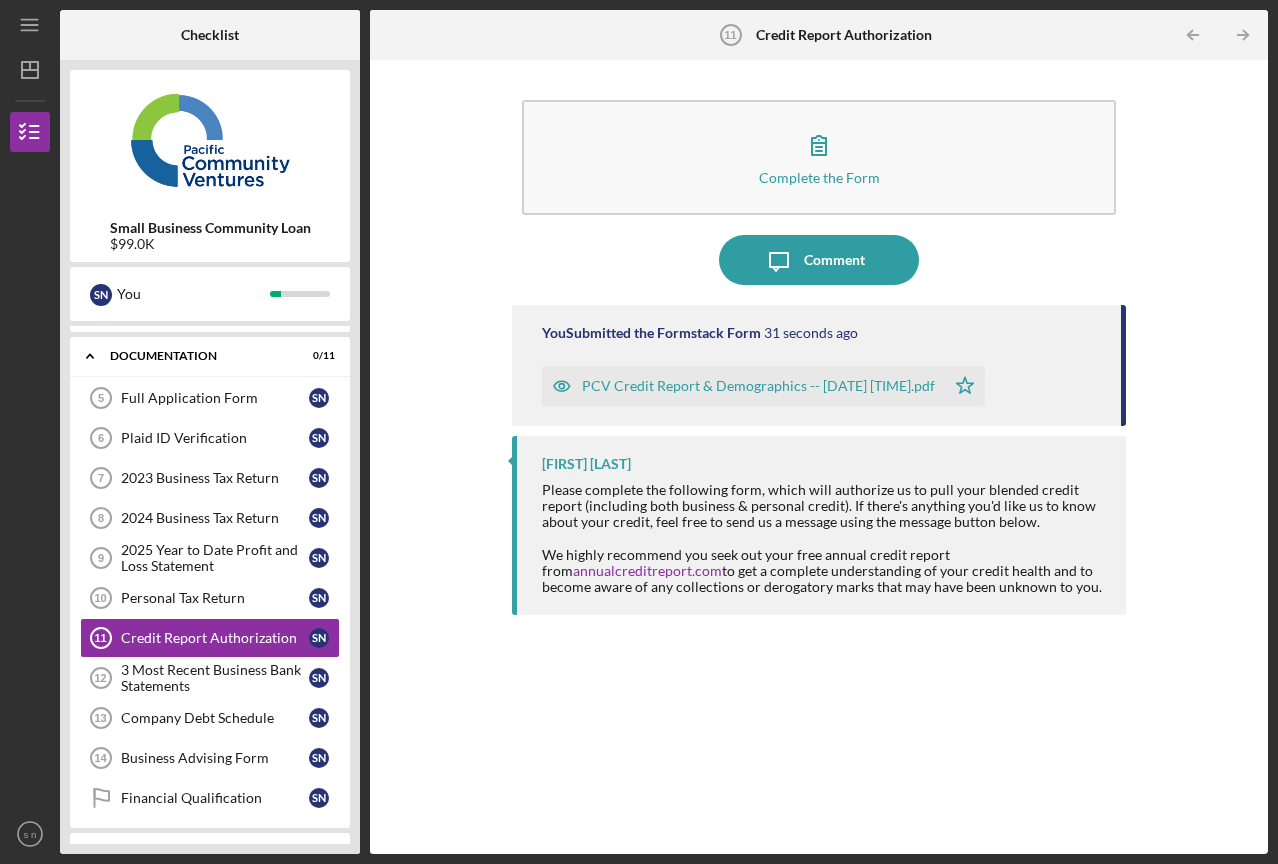 click on "Icon/Star" 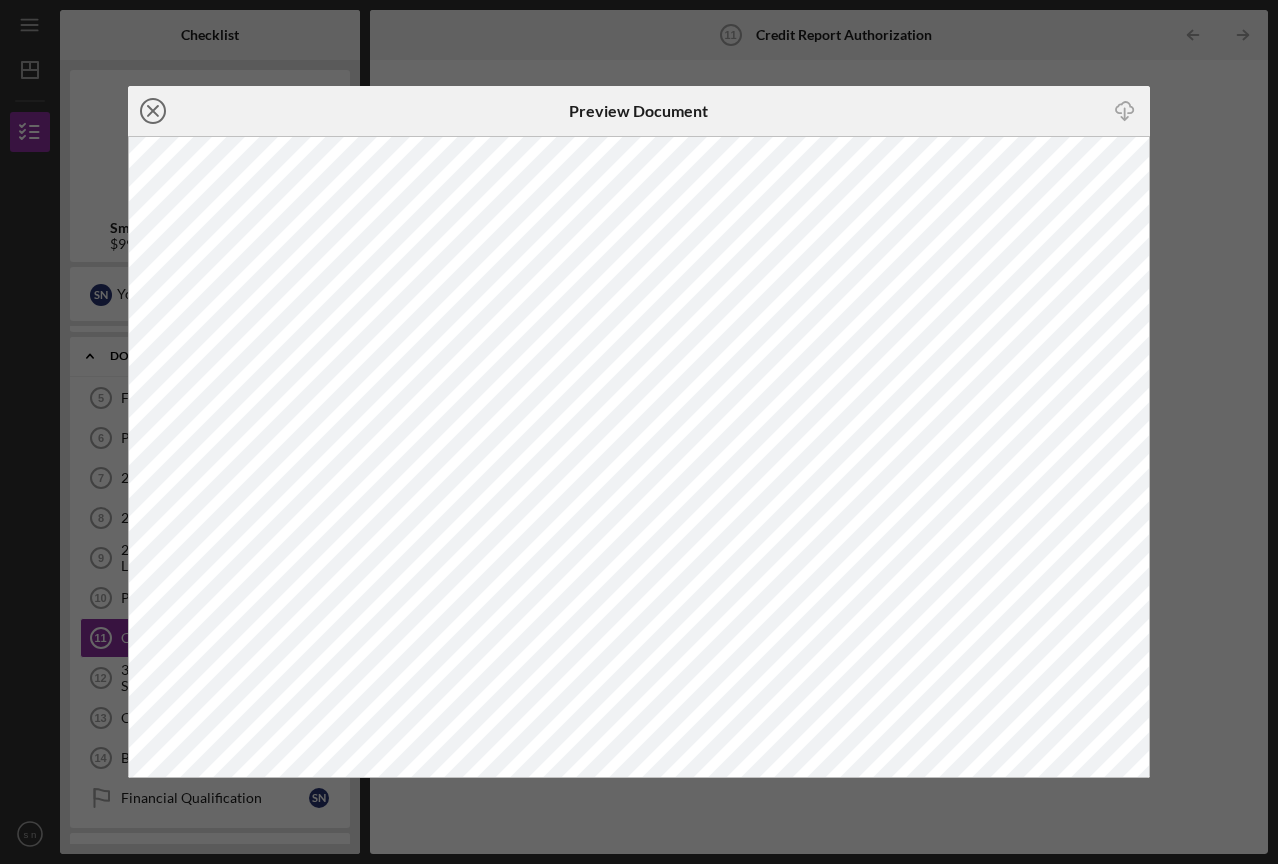 click 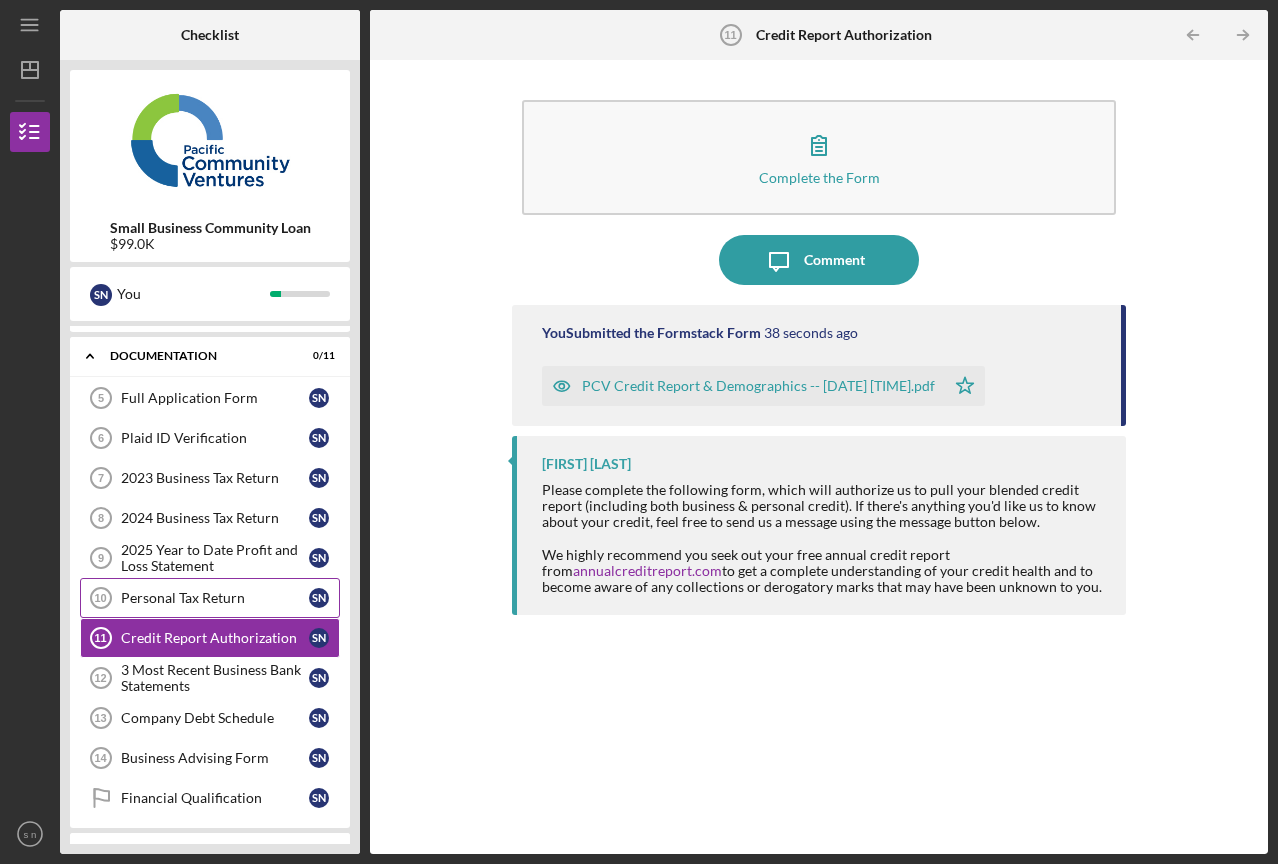 click on "Personal Tax Return" at bounding box center (215, 598) 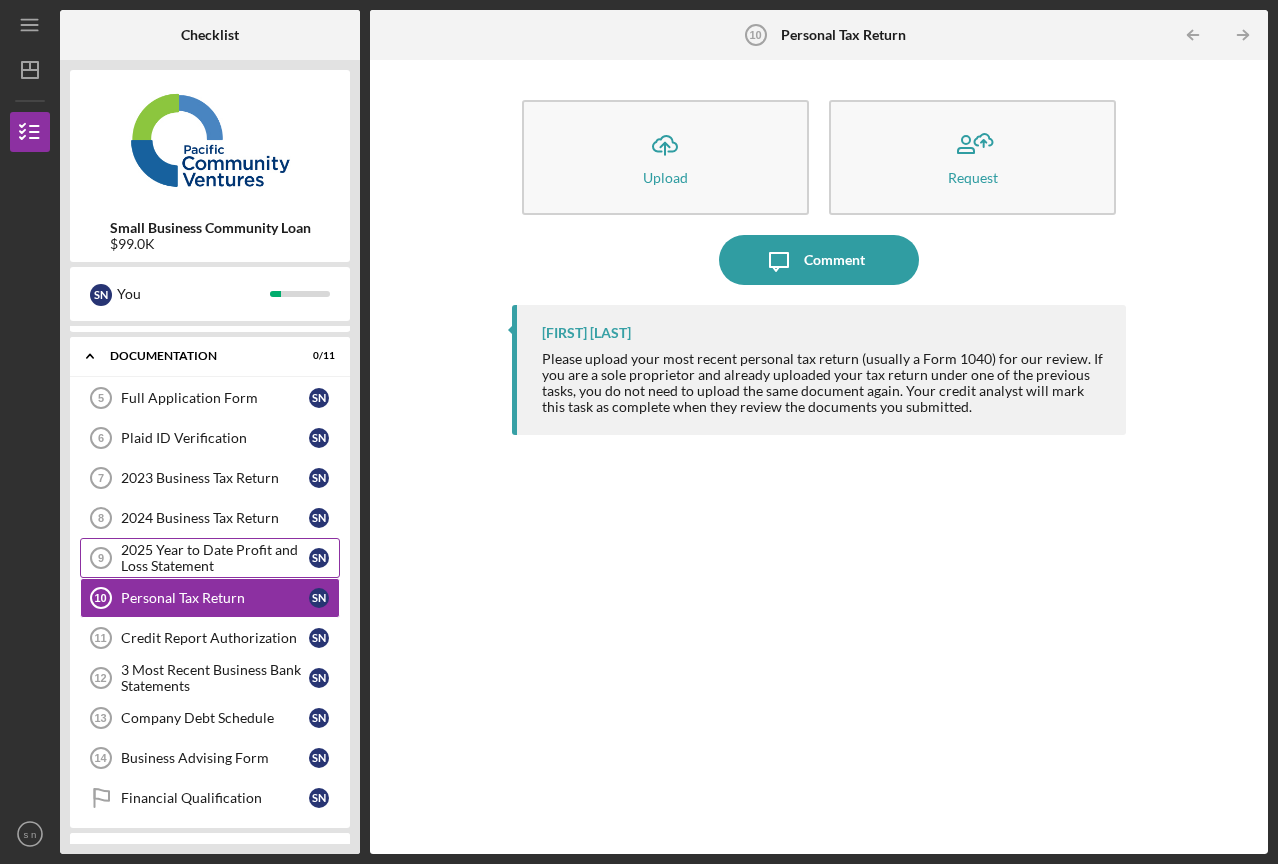 click on "2025 Year to Date Profit and Loss Statement" at bounding box center (215, 558) 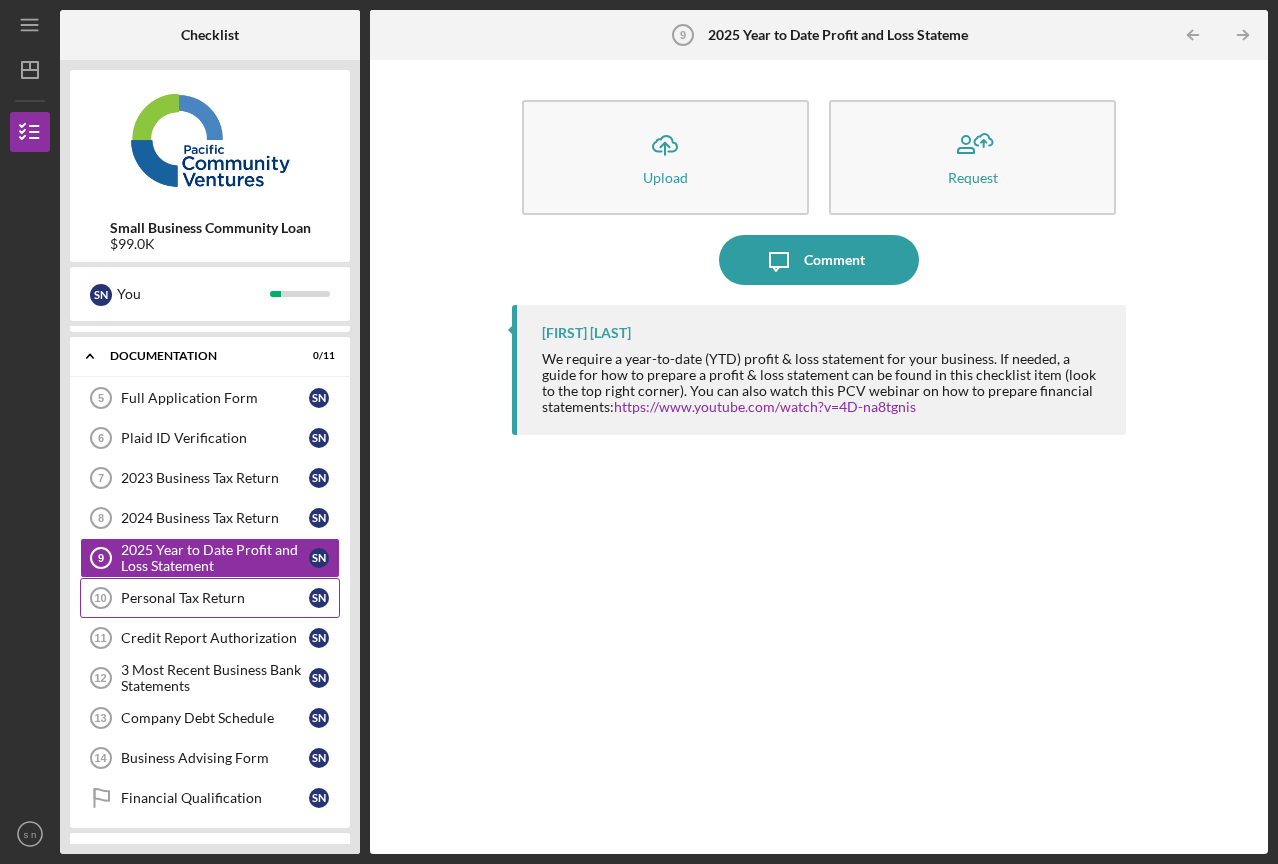 click on "Personal Tax Return" at bounding box center (215, 598) 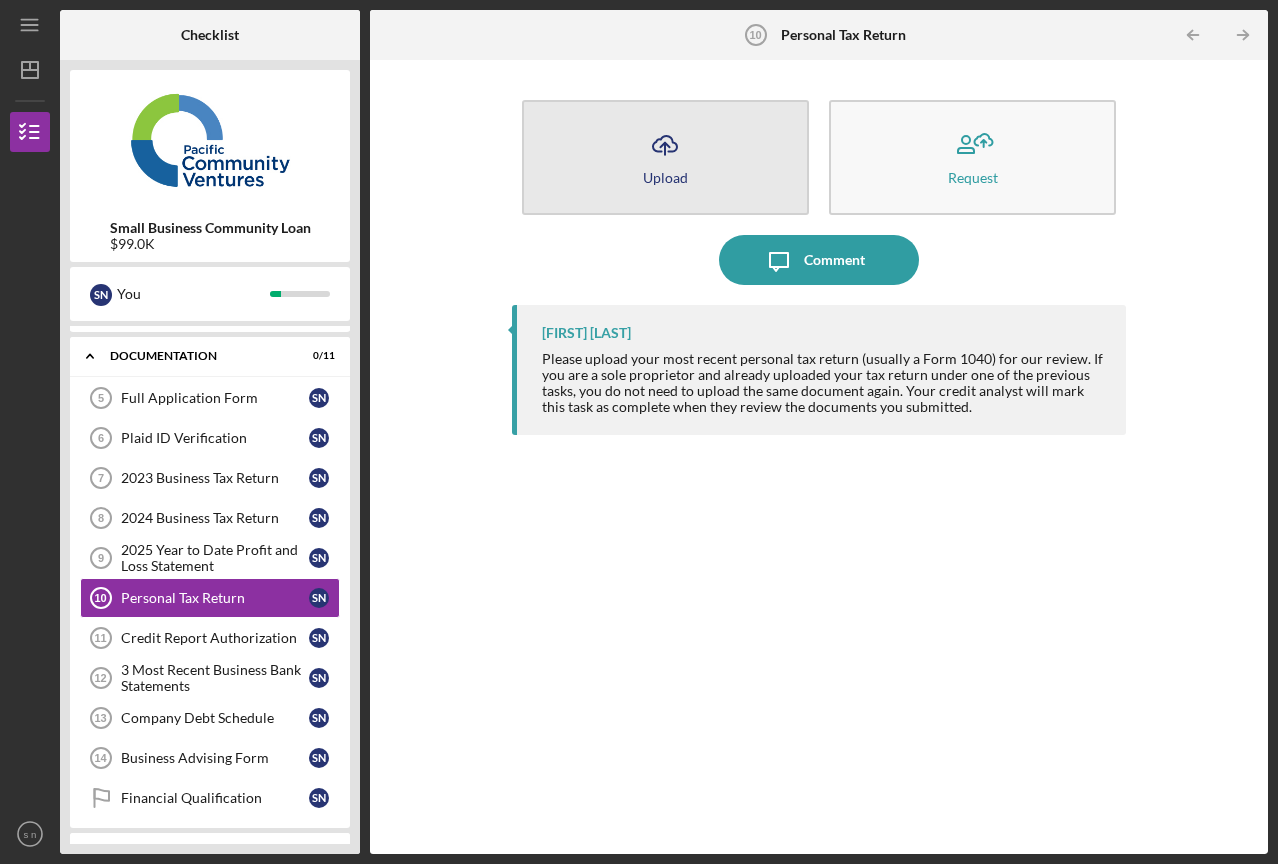 click on "Upload" at bounding box center (665, 177) 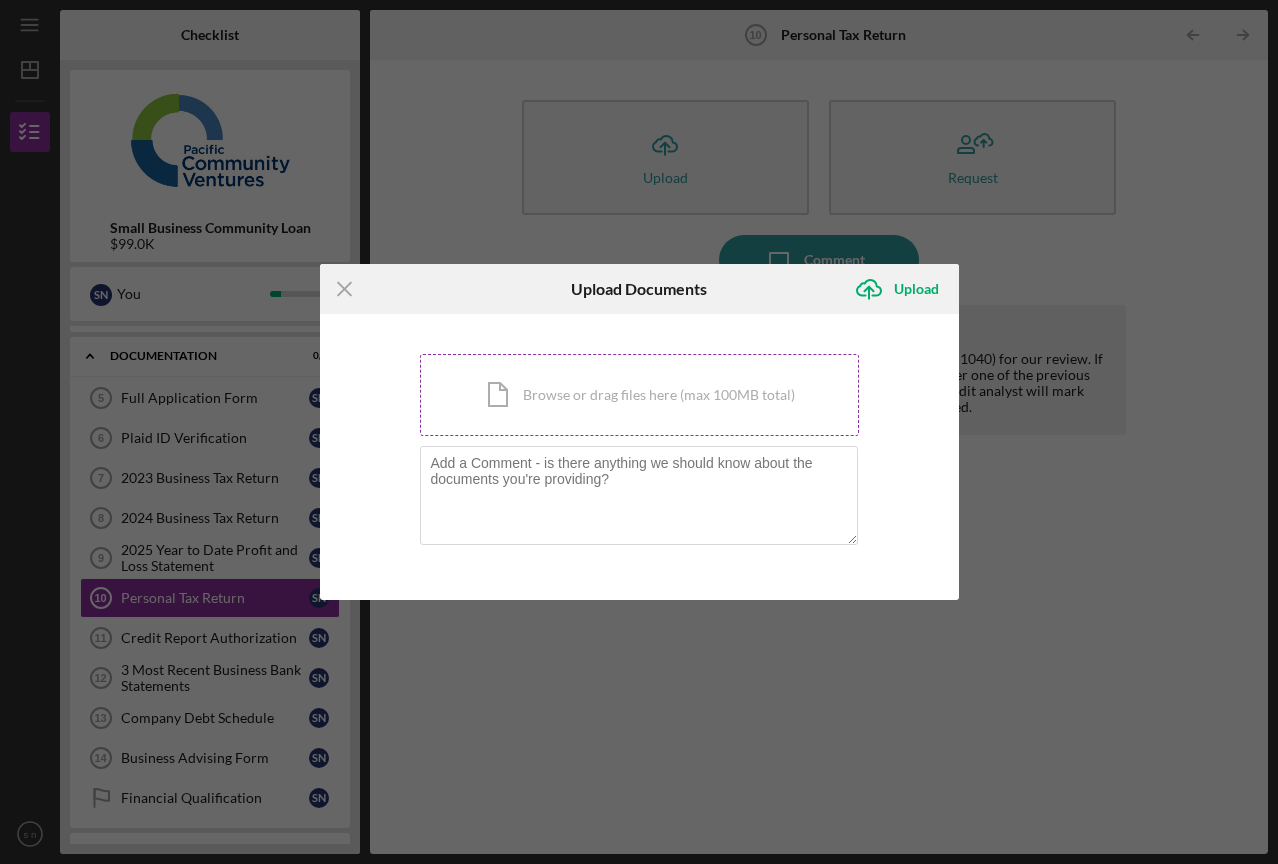 click on "Icon/Document Browse or drag files here (max 100MB total) Tap to choose files or take a photo" at bounding box center [639, 395] 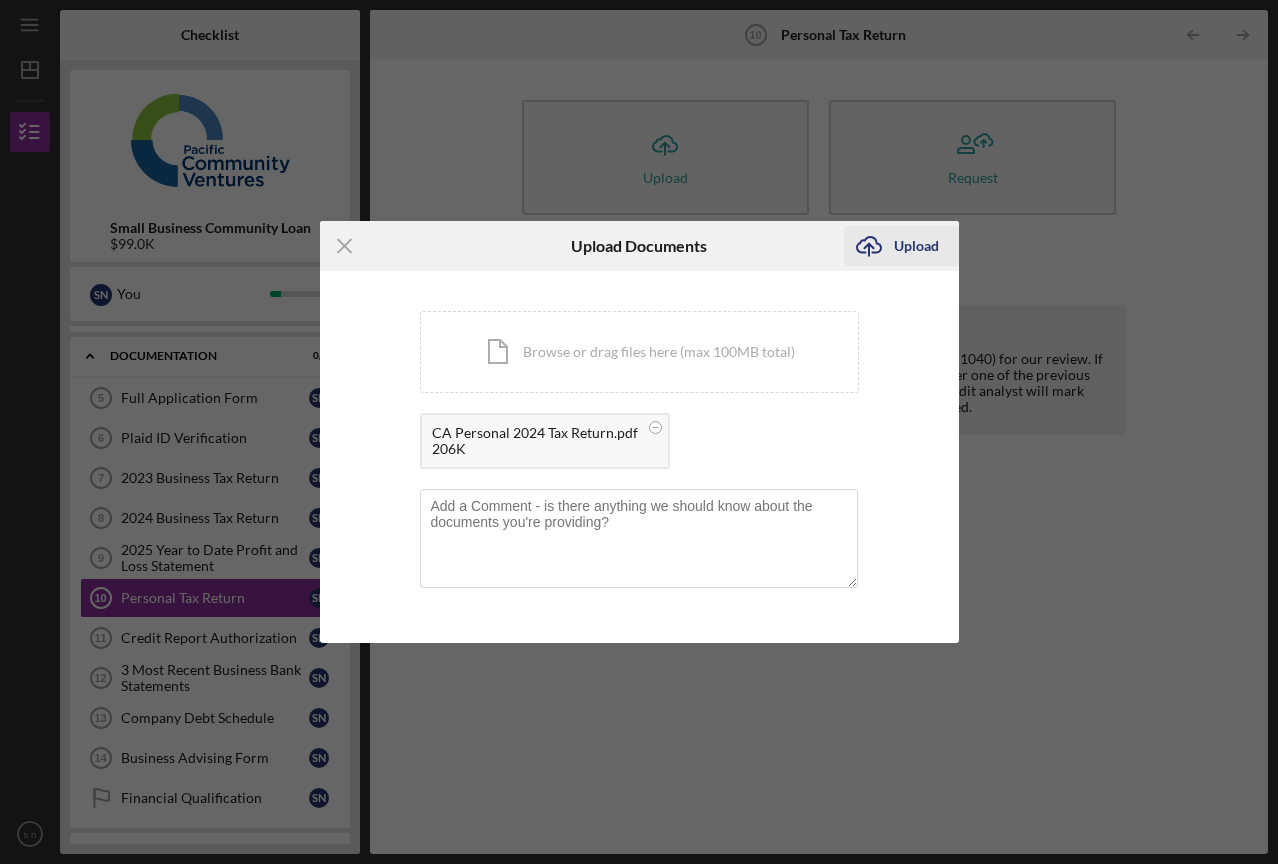 click on "Upload" at bounding box center (916, 246) 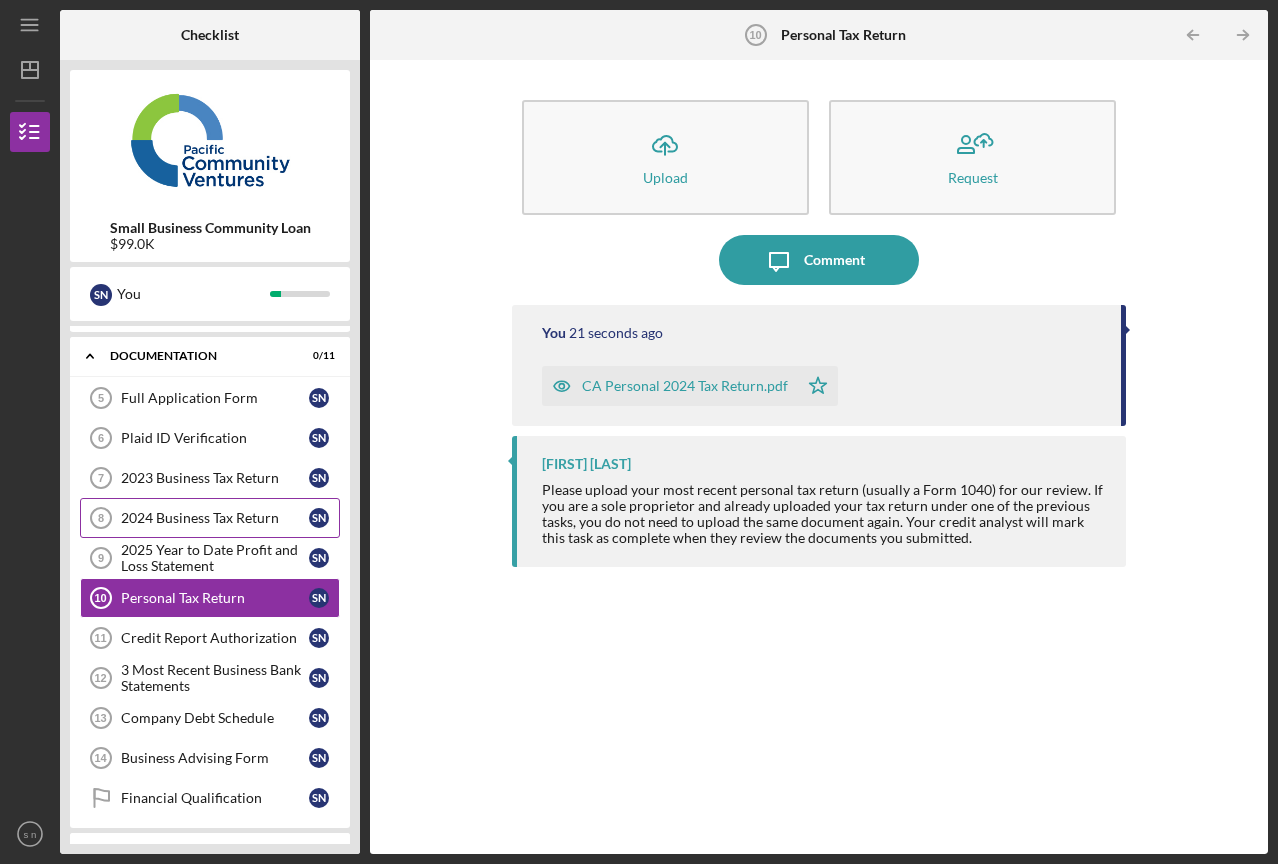 click on "2024 Business Tax Return" at bounding box center (215, 518) 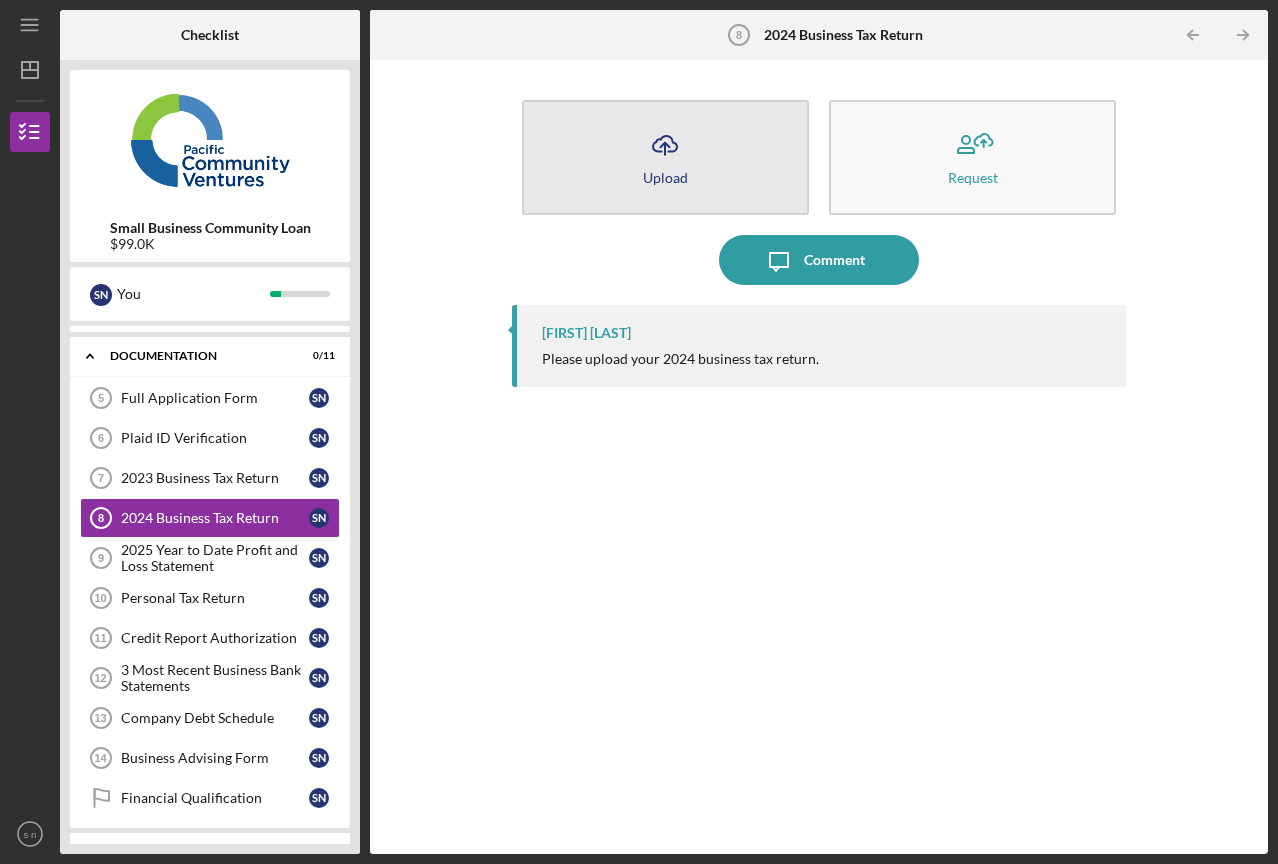 click on "Icon/Upload" 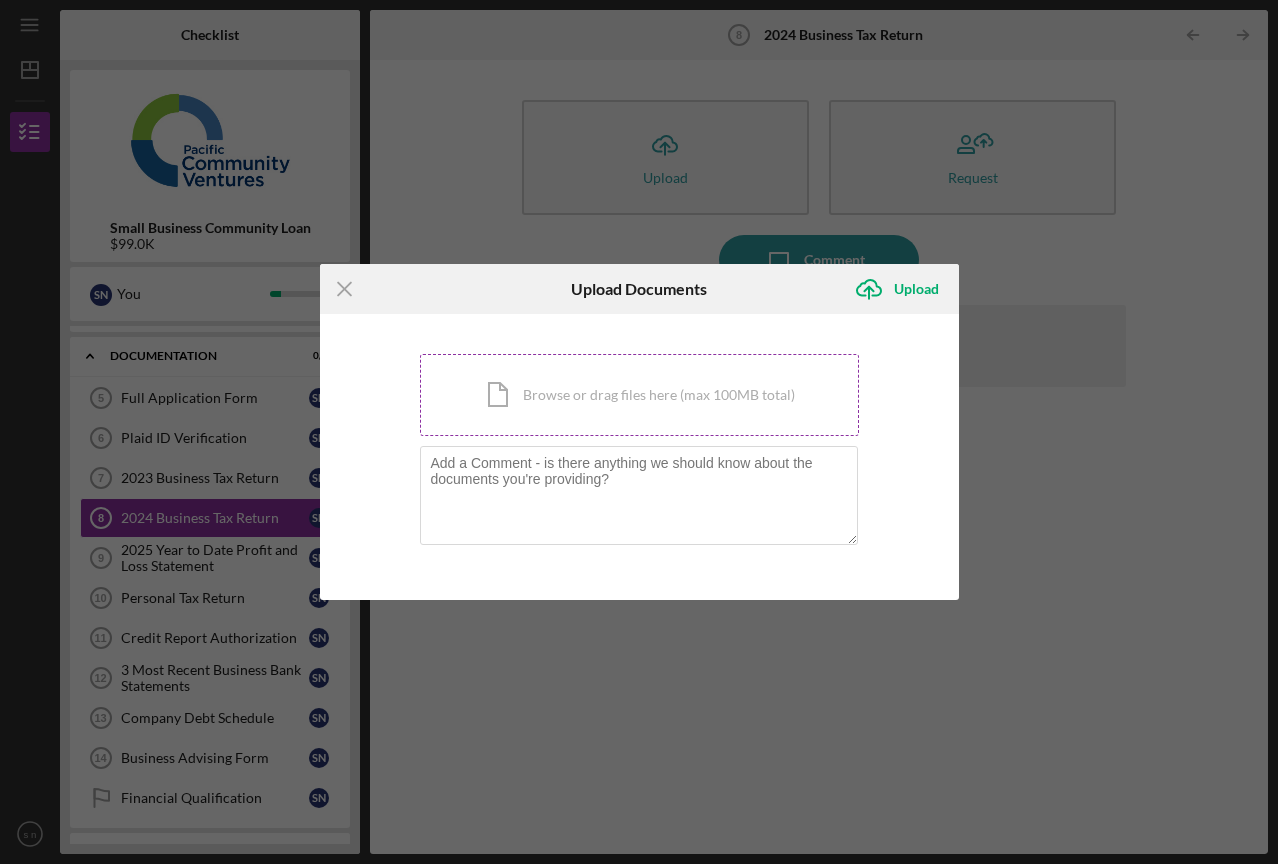 click on "Icon/Document Browse or drag files here (max 100MB total) Tap to choose files or take a photo" at bounding box center [639, 395] 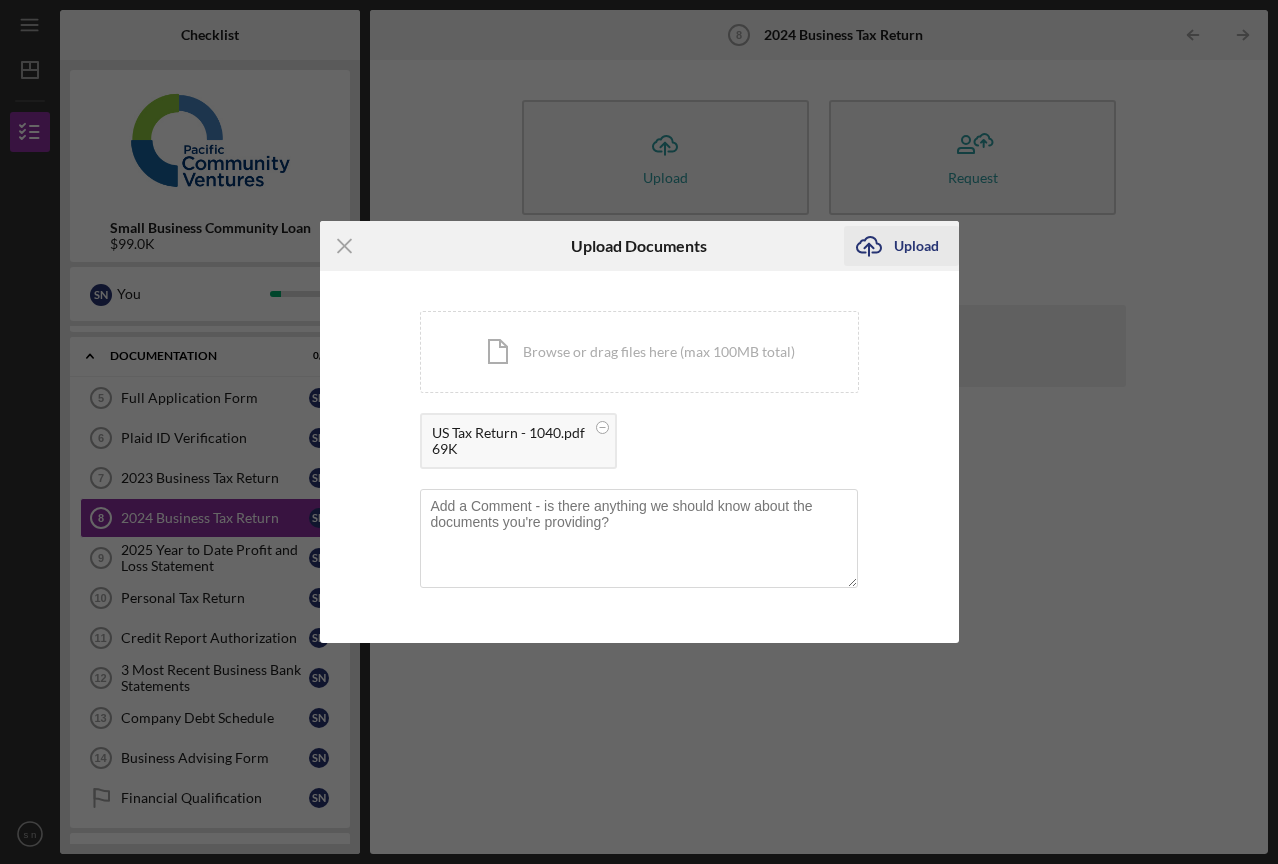 click on "Upload" at bounding box center (916, 246) 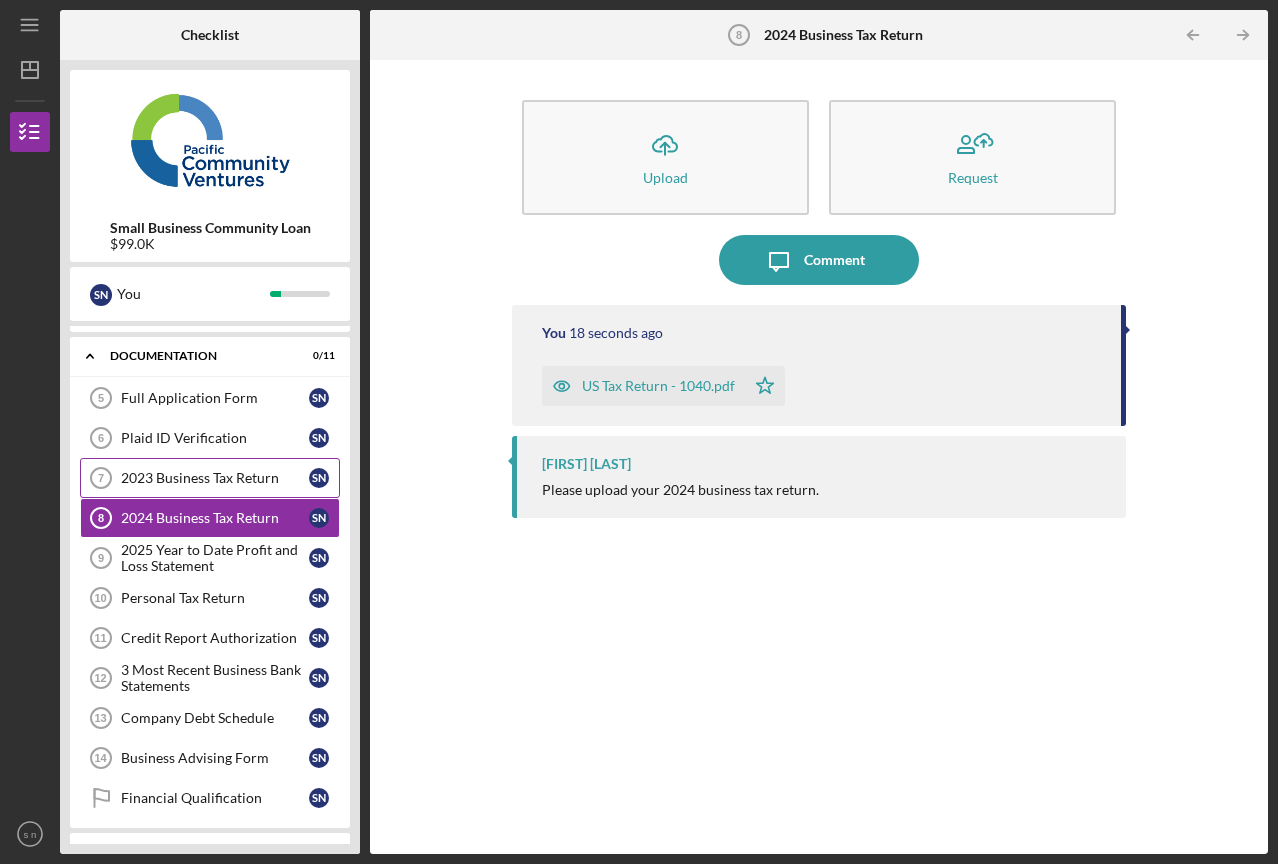 click on "2023 Business Tax Return" at bounding box center [215, 478] 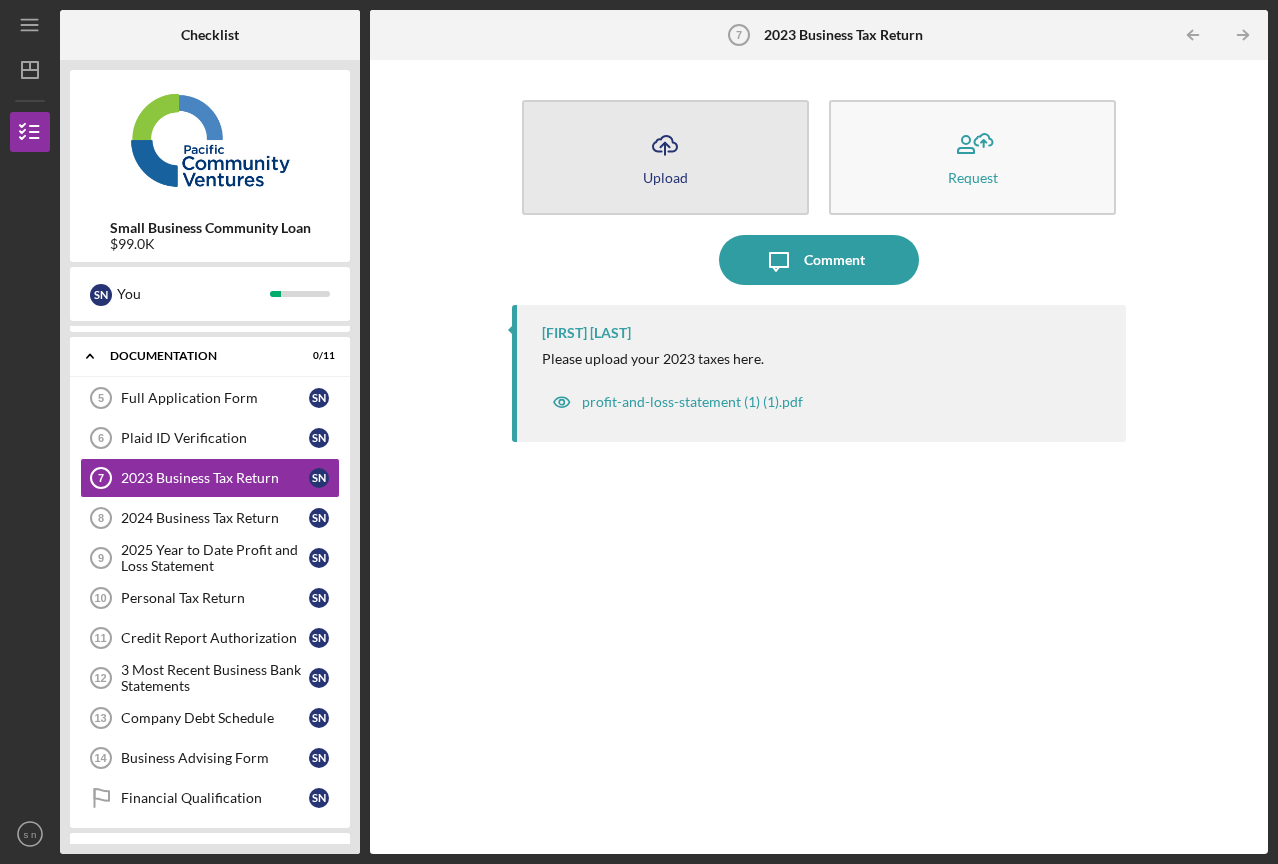 click on "Upload" at bounding box center [665, 177] 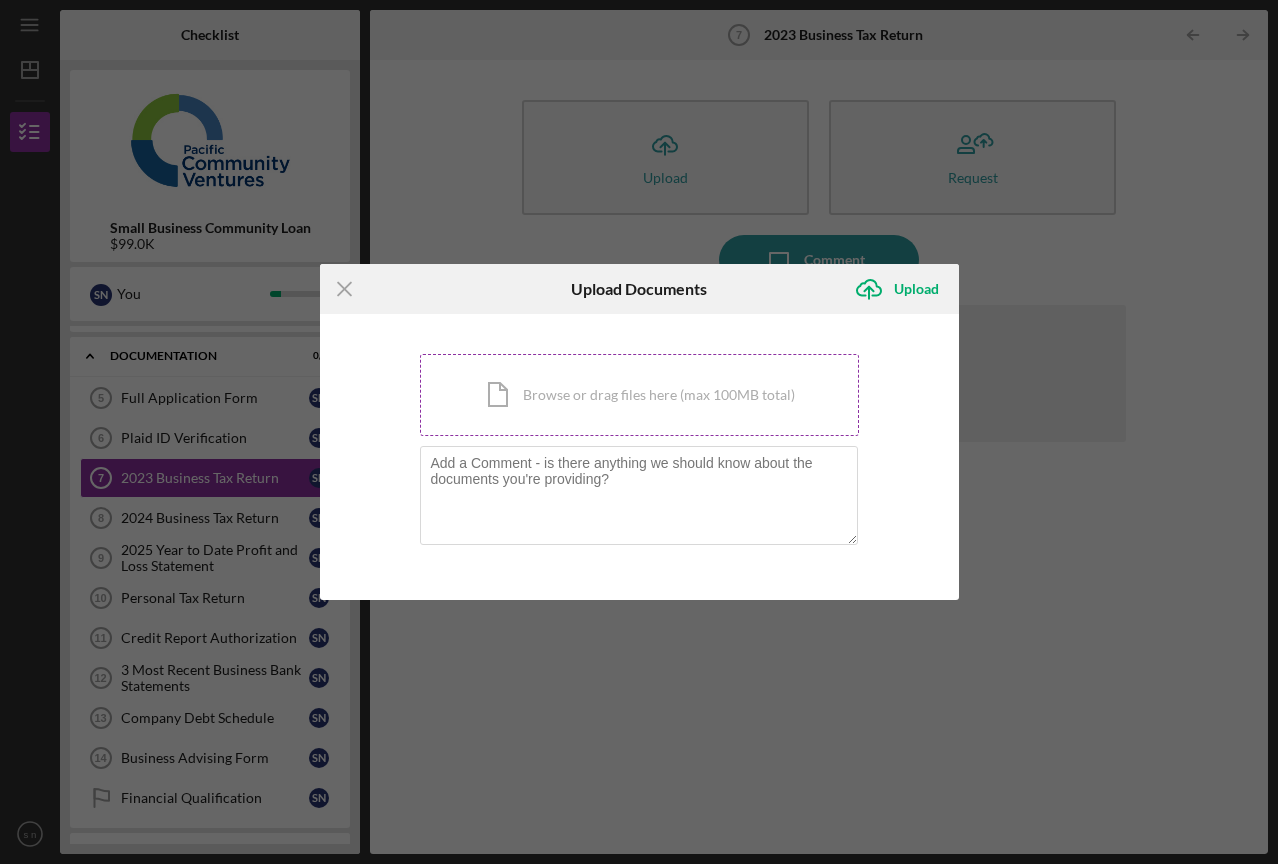 click on "Icon/Document Browse or drag files here (max 100MB total) Tap to choose files or take a photo" at bounding box center [639, 395] 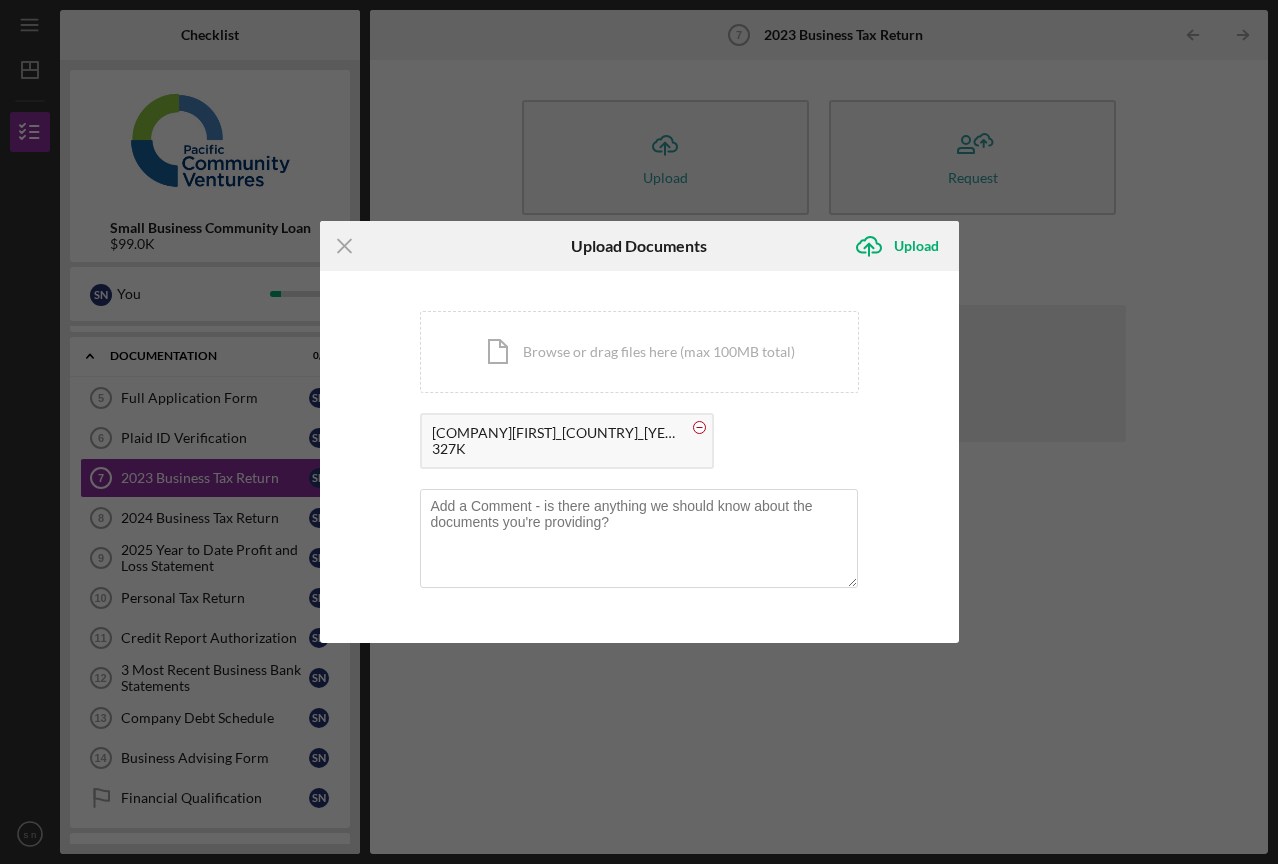 click 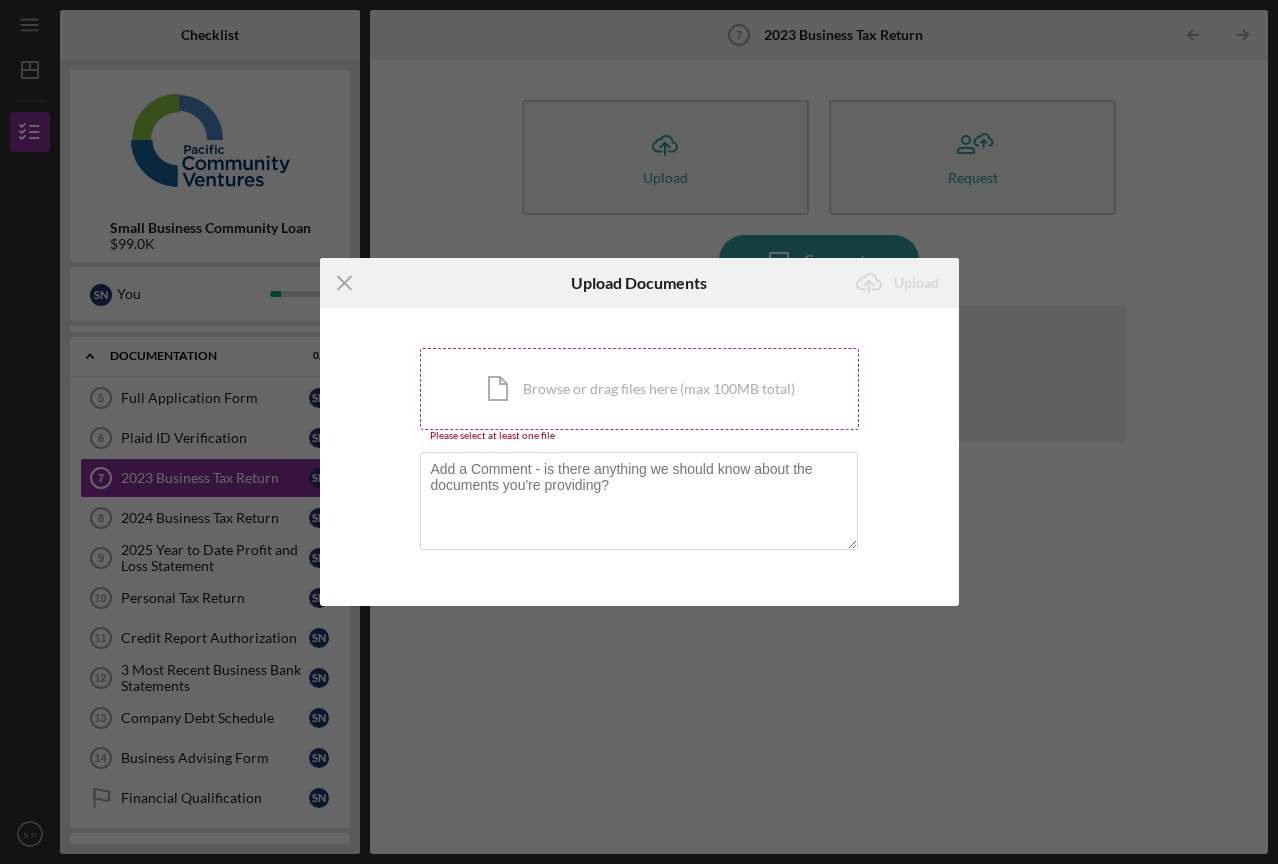 click on "Icon/Document Browse or drag files here (max 100MB total) Tap to choose files or take a photo" at bounding box center [639, 389] 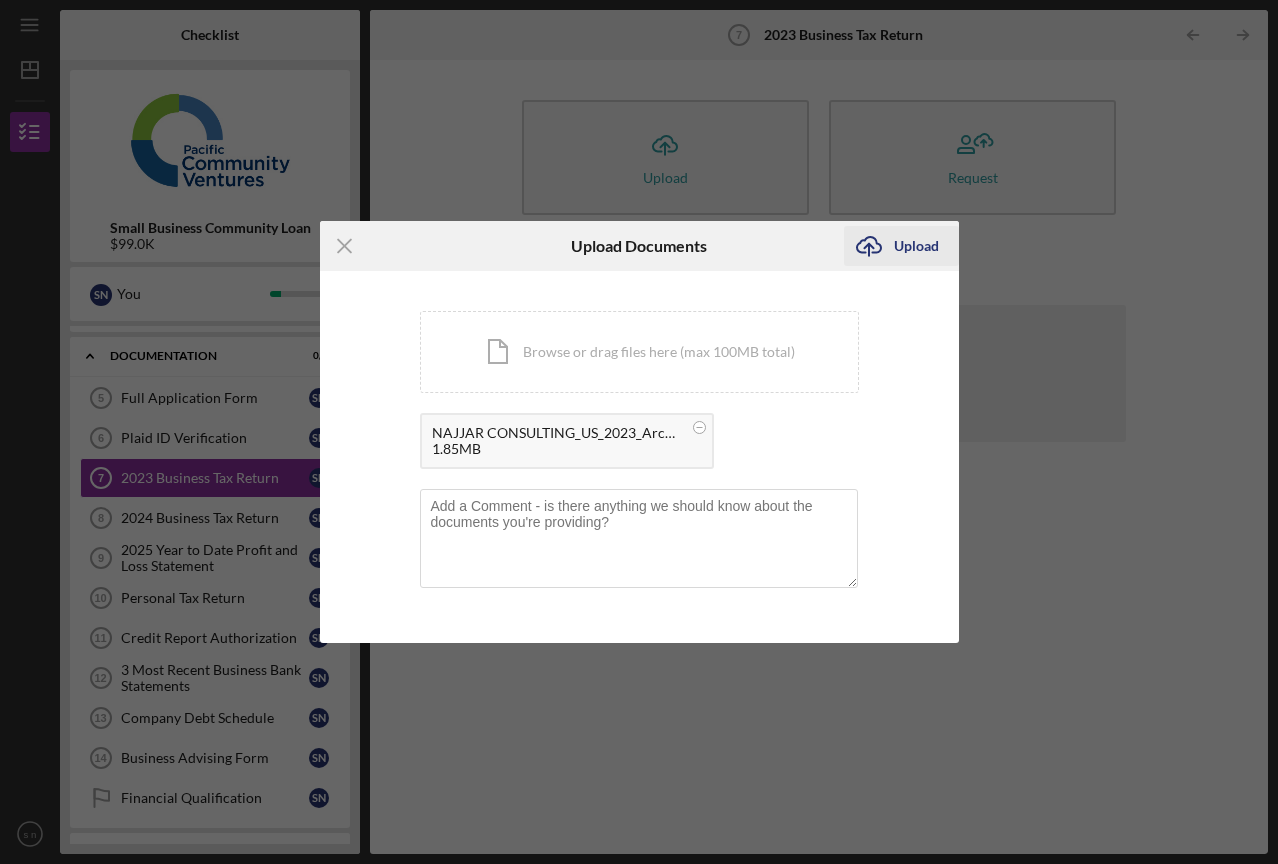 click on "Upload" at bounding box center [916, 246] 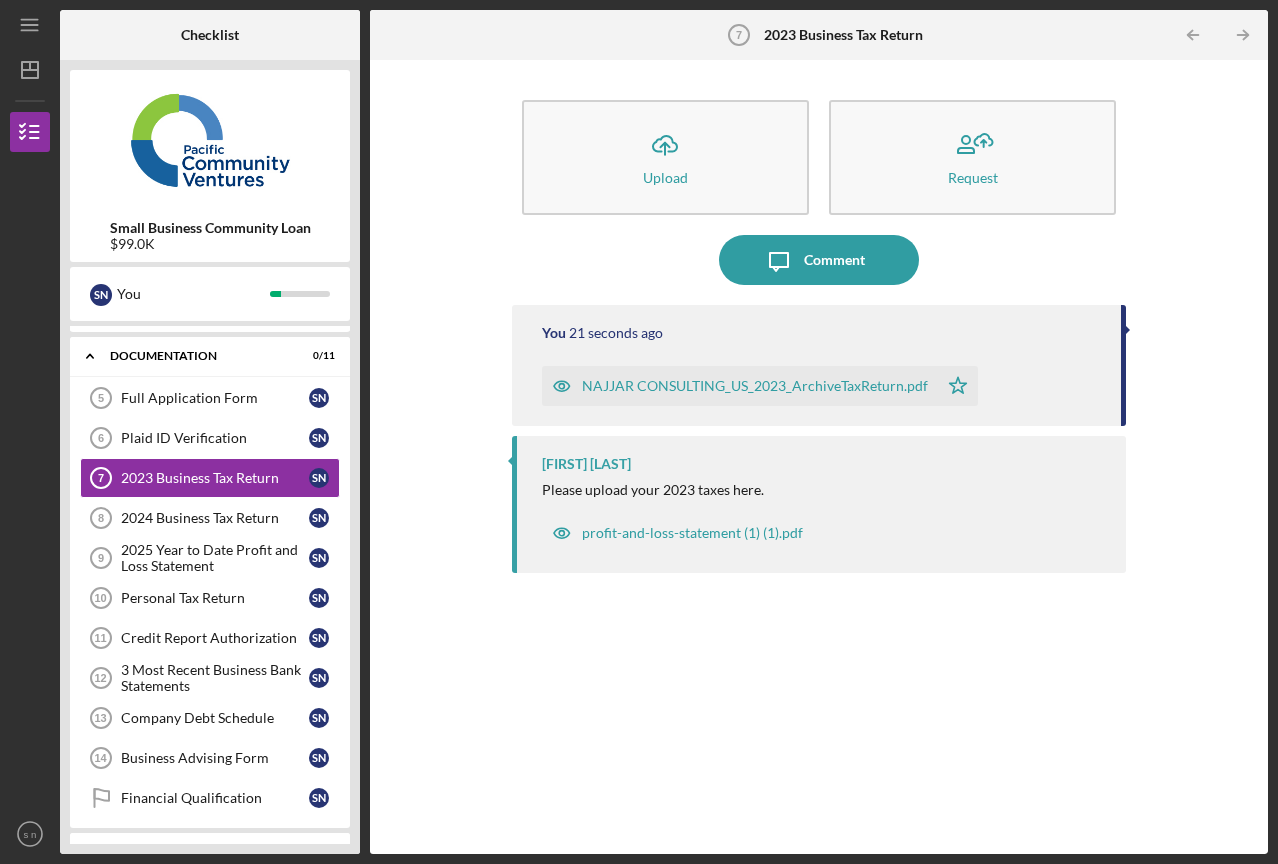 click on "Icon/Upload Upload Request Icon/Message Comment You 21 seconds ago [COMPANY]_[COUNTRY]_[YEAR]_ArchiveTaxReturn.pdf Icon/Star [FIRST] [LAST] Please upload your [YEAR] taxes here. profit-and-loss-statement (1) (1).pdf" at bounding box center (819, 457) 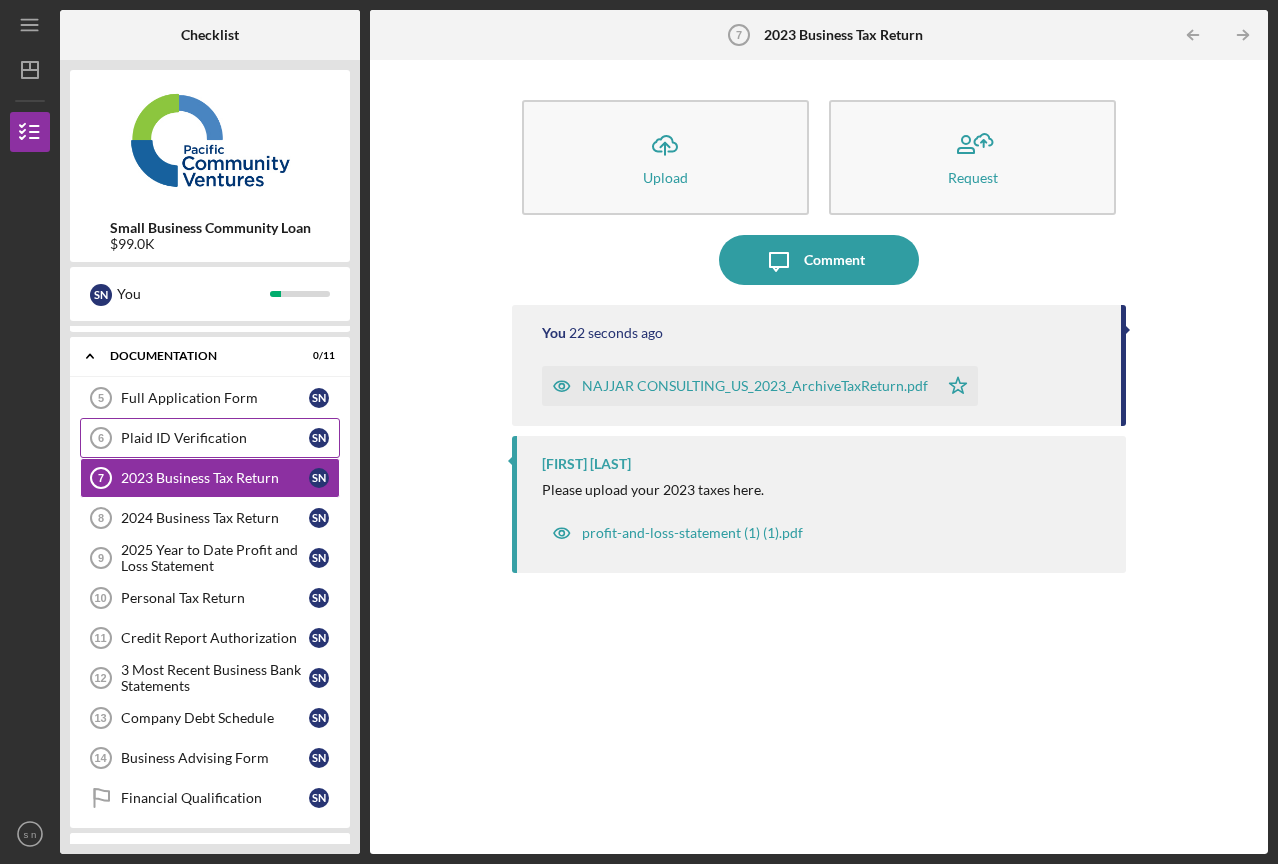 click on "Plaid ID Verification 6 Plaid ID Verification s n" at bounding box center [210, 438] 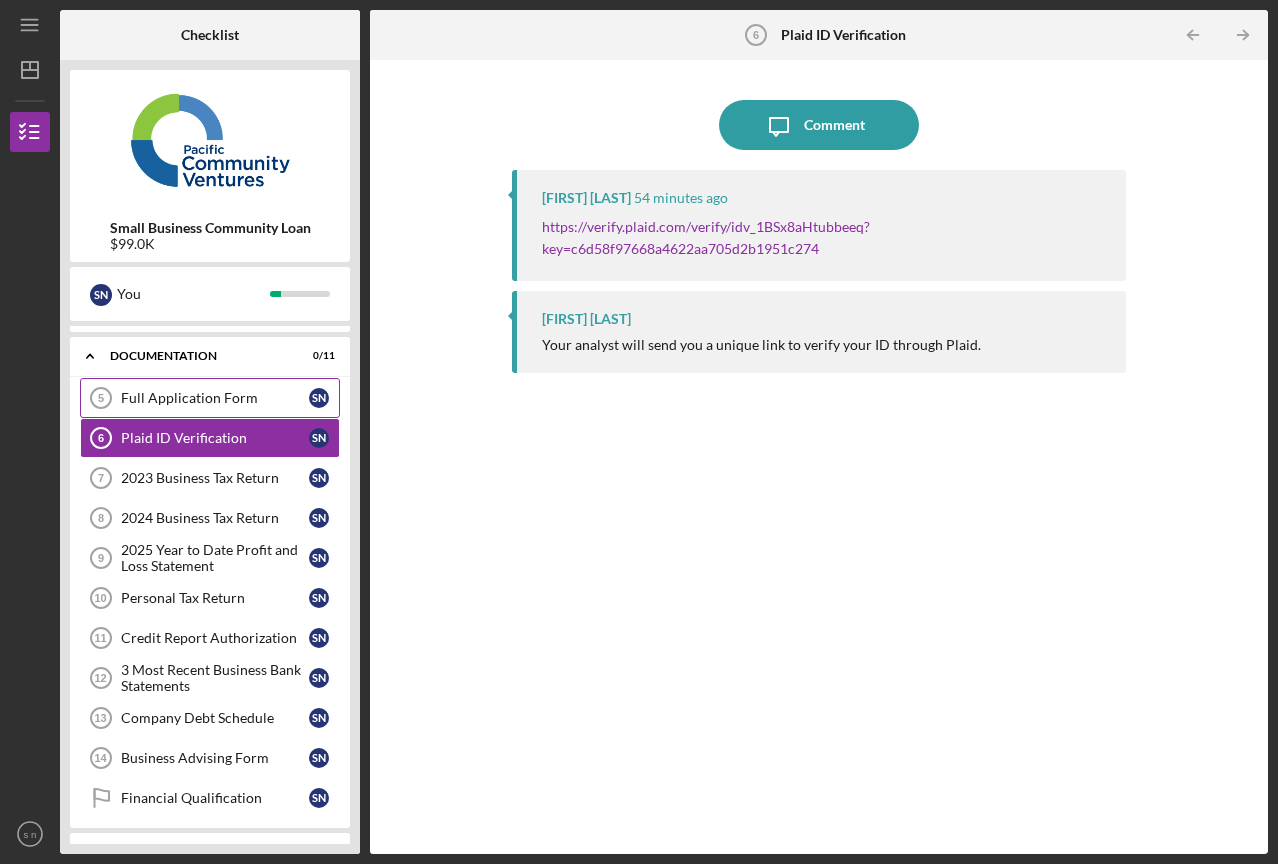 click on "Full Application Form" at bounding box center [215, 398] 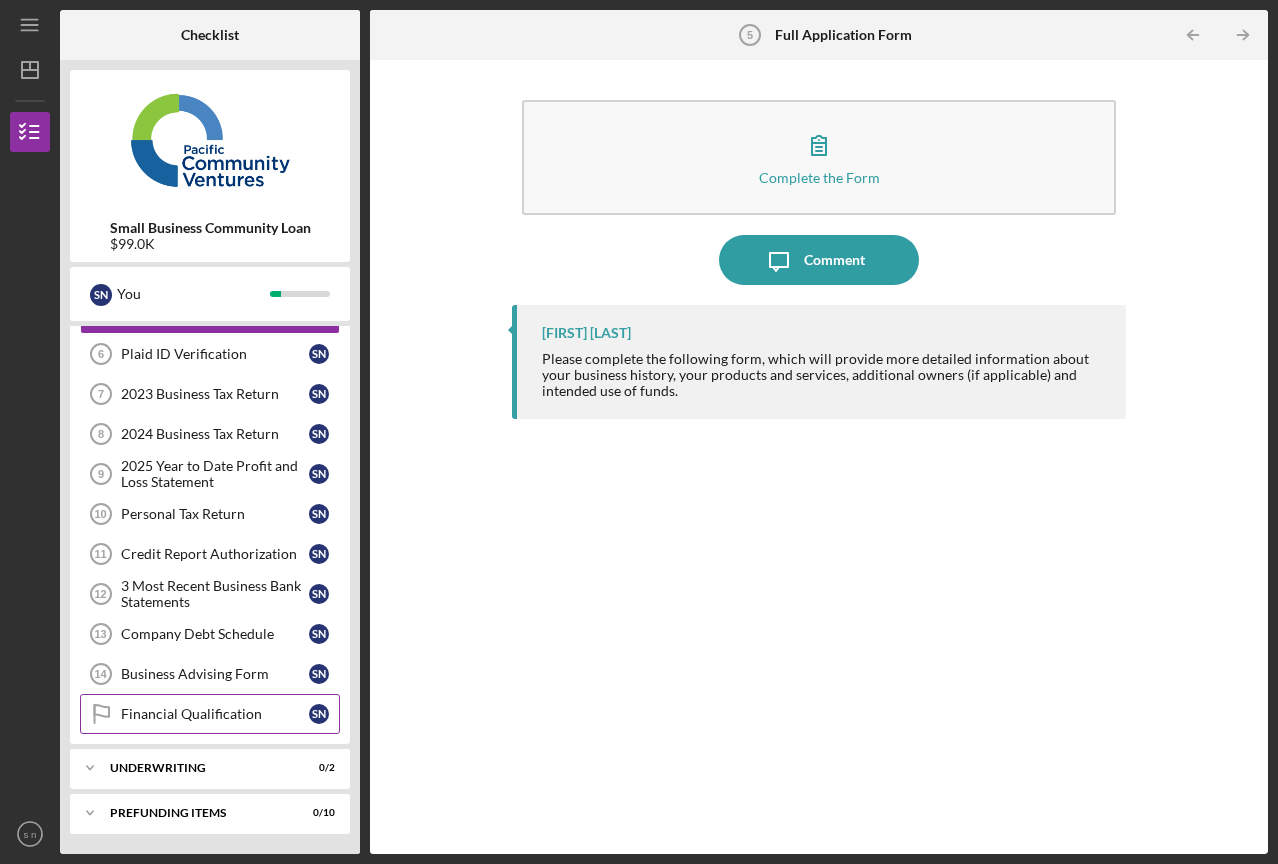 scroll, scrollTop: 118, scrollLeft: 0, axis: vertical 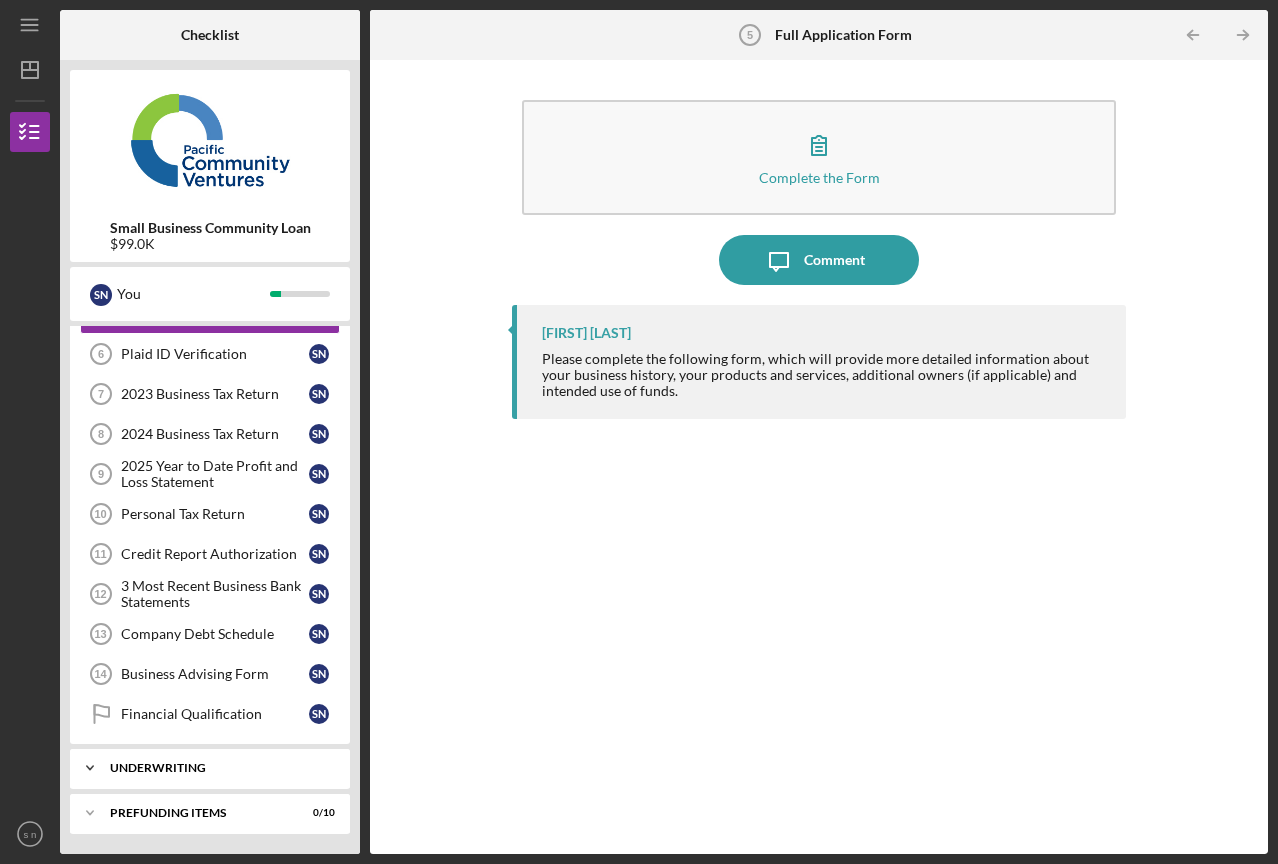 click on "Underwriting" at bounding box center [217, 768] 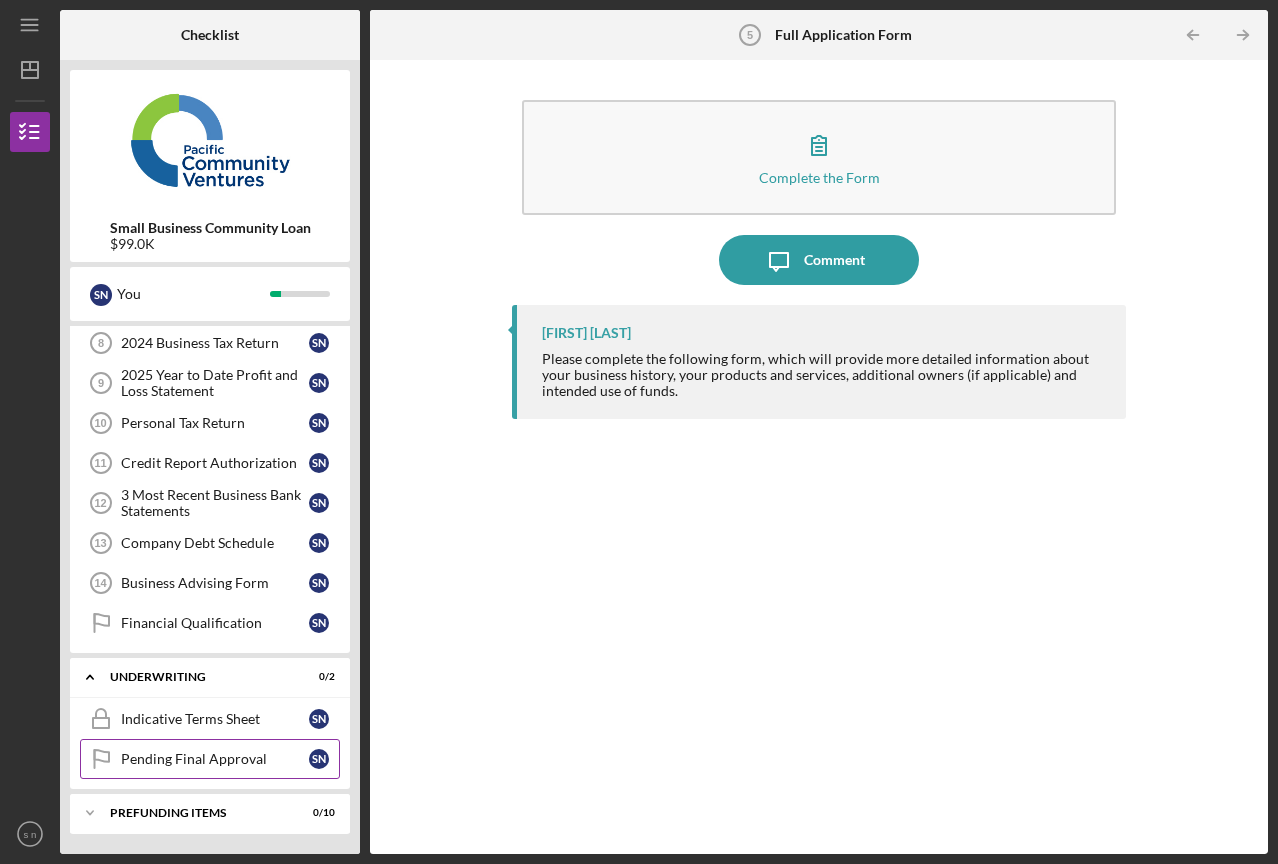 scroll, scrollTop: 209, scrollLeft: 0, axis: vertical 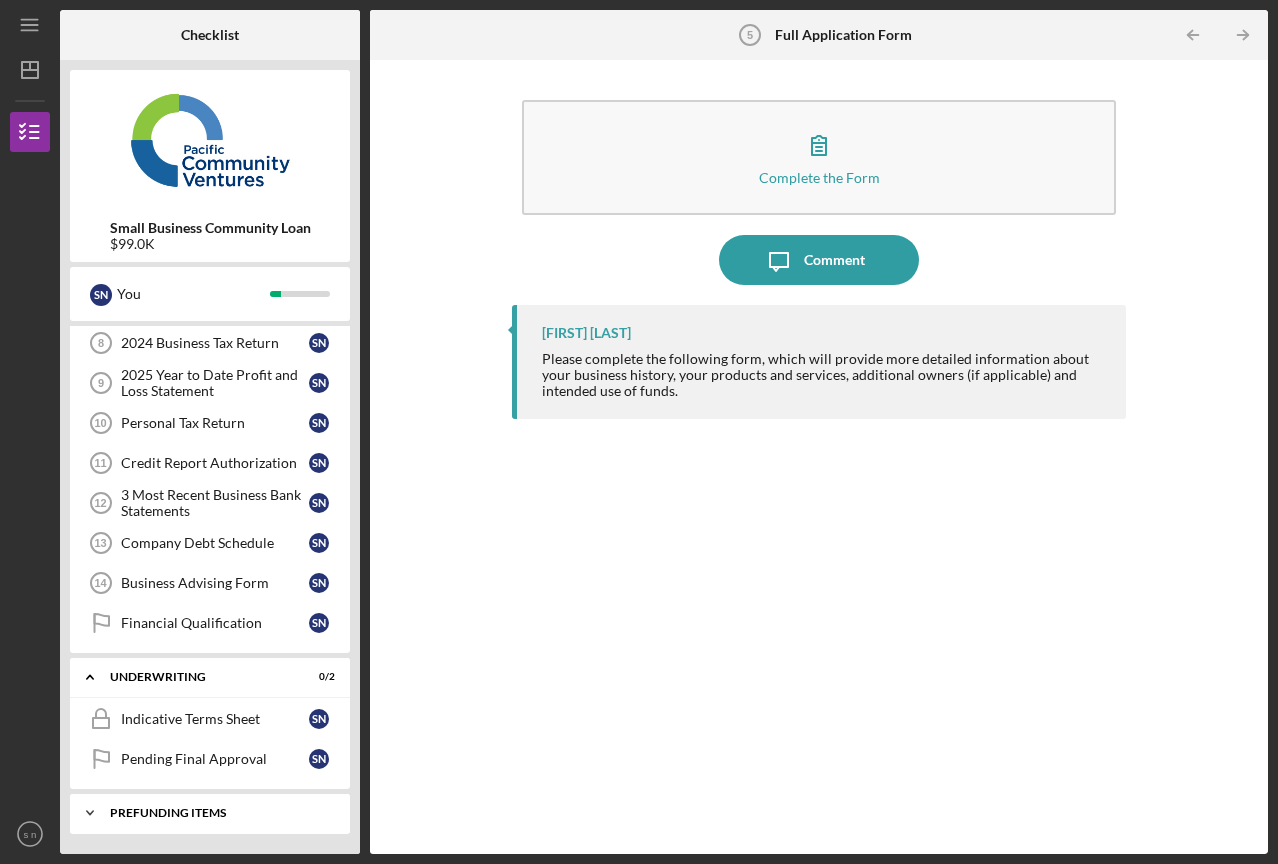click on "Icon/Expander Prefunding Items 0 / 10" at bounding box center [210, 813] 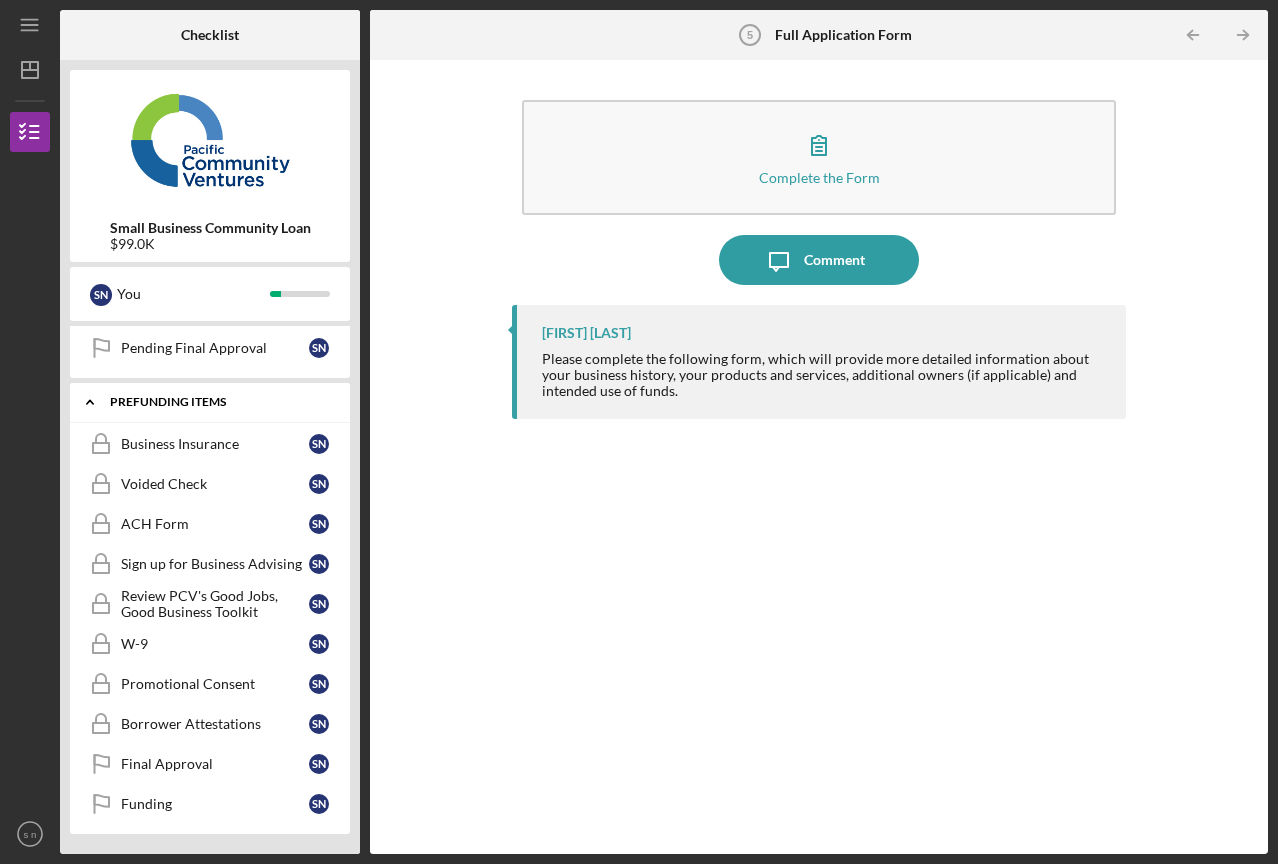 scroll, scrollTop: 620, scrollLeft: 0, axis: vertical 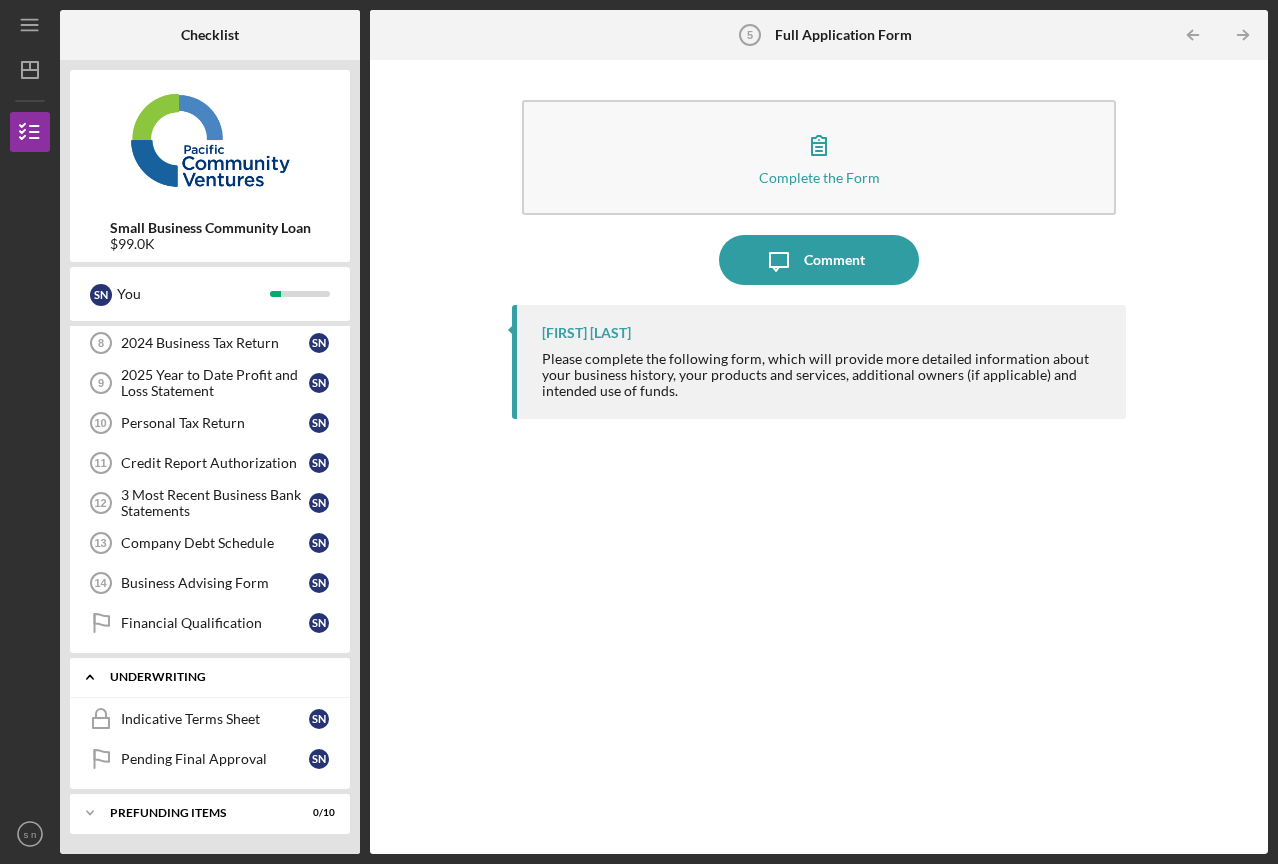 click on "Icon/Expander Underwriting 0 / 2" at bounding box center [210, 677] 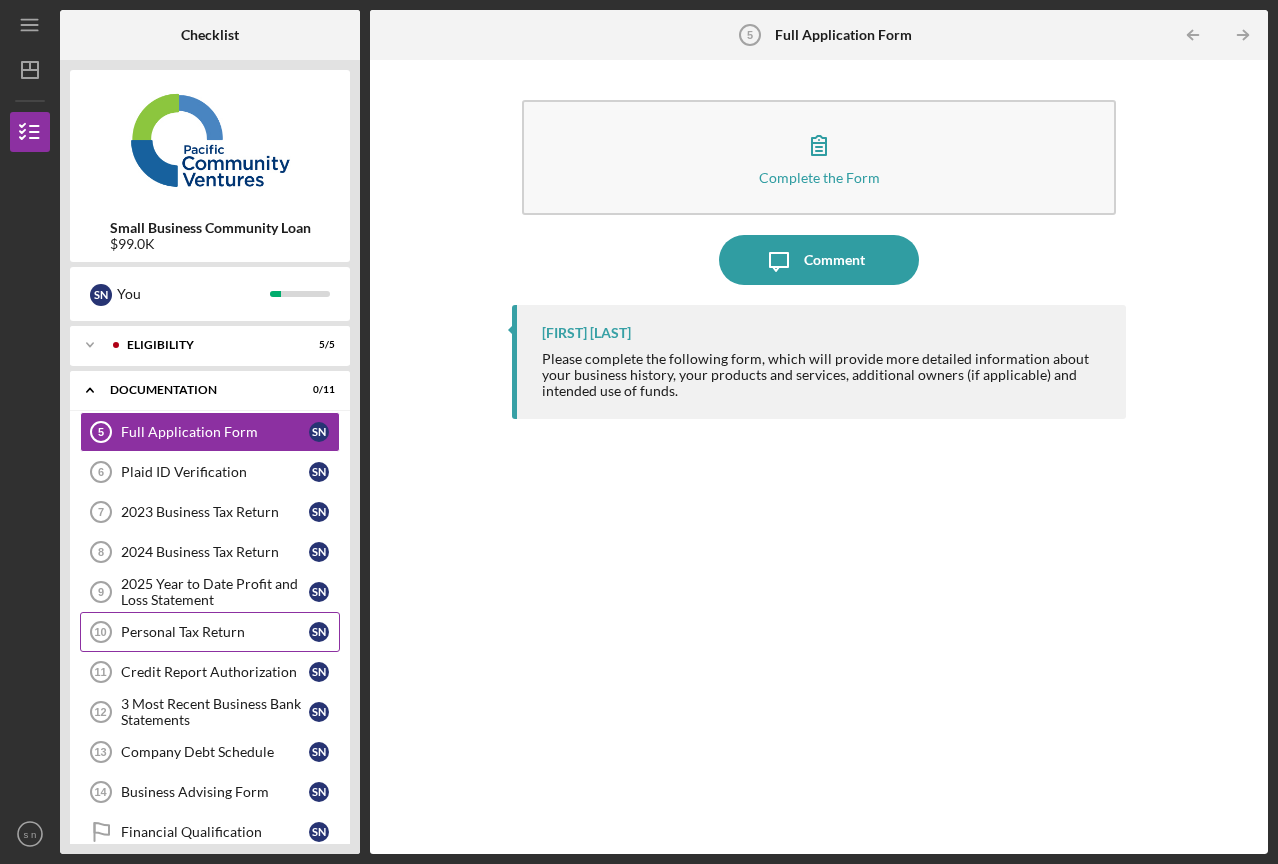 scroll, scrollTop: 0, scrollLeft: 0, axis: both 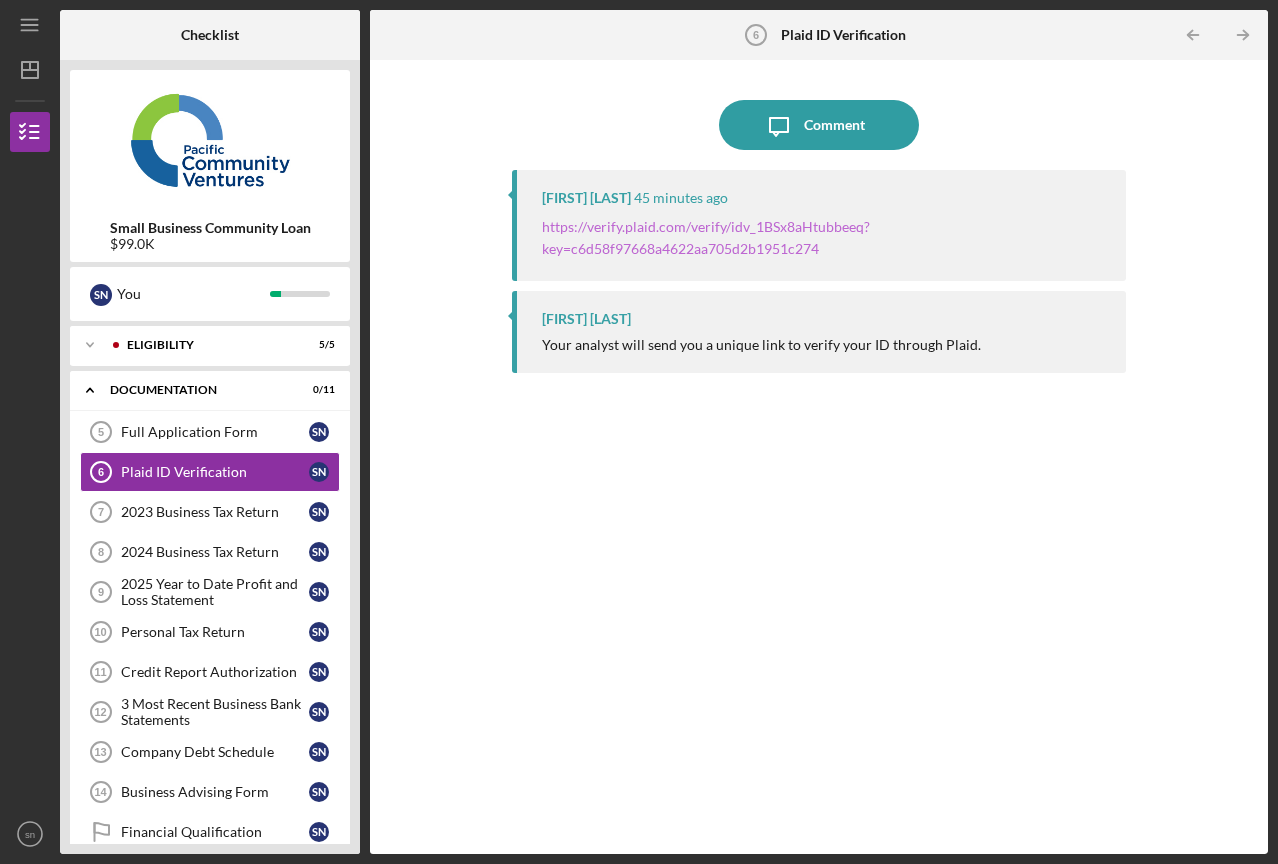 click on "https://verify.plaid.com/verify/idv_1BSx8aHtubbeeq?key=c6d58f97668a4622aa705d2b1951c274" at bounding box center (706, 237) 